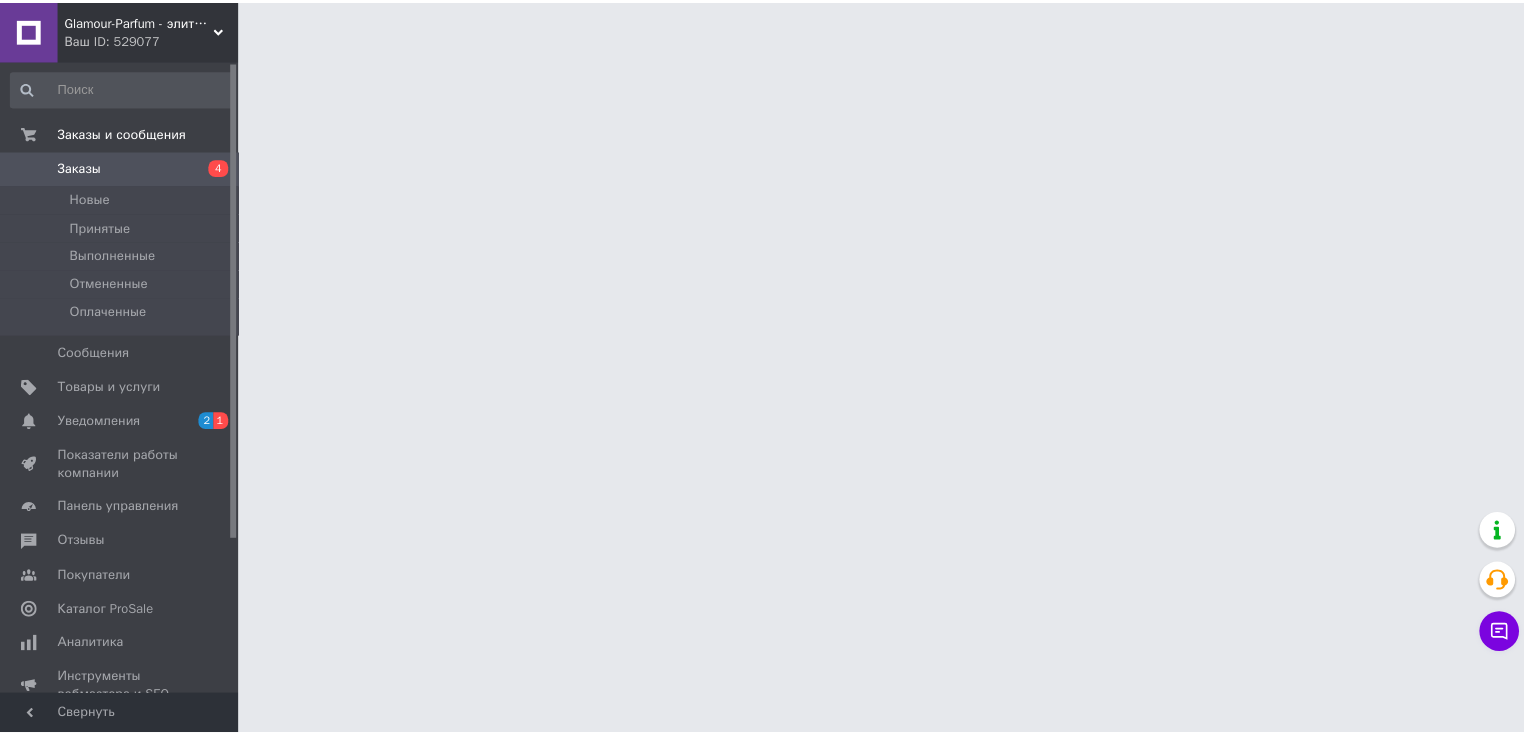 scroll, scrollTop: 0, scrollLeft: 0, axis: both 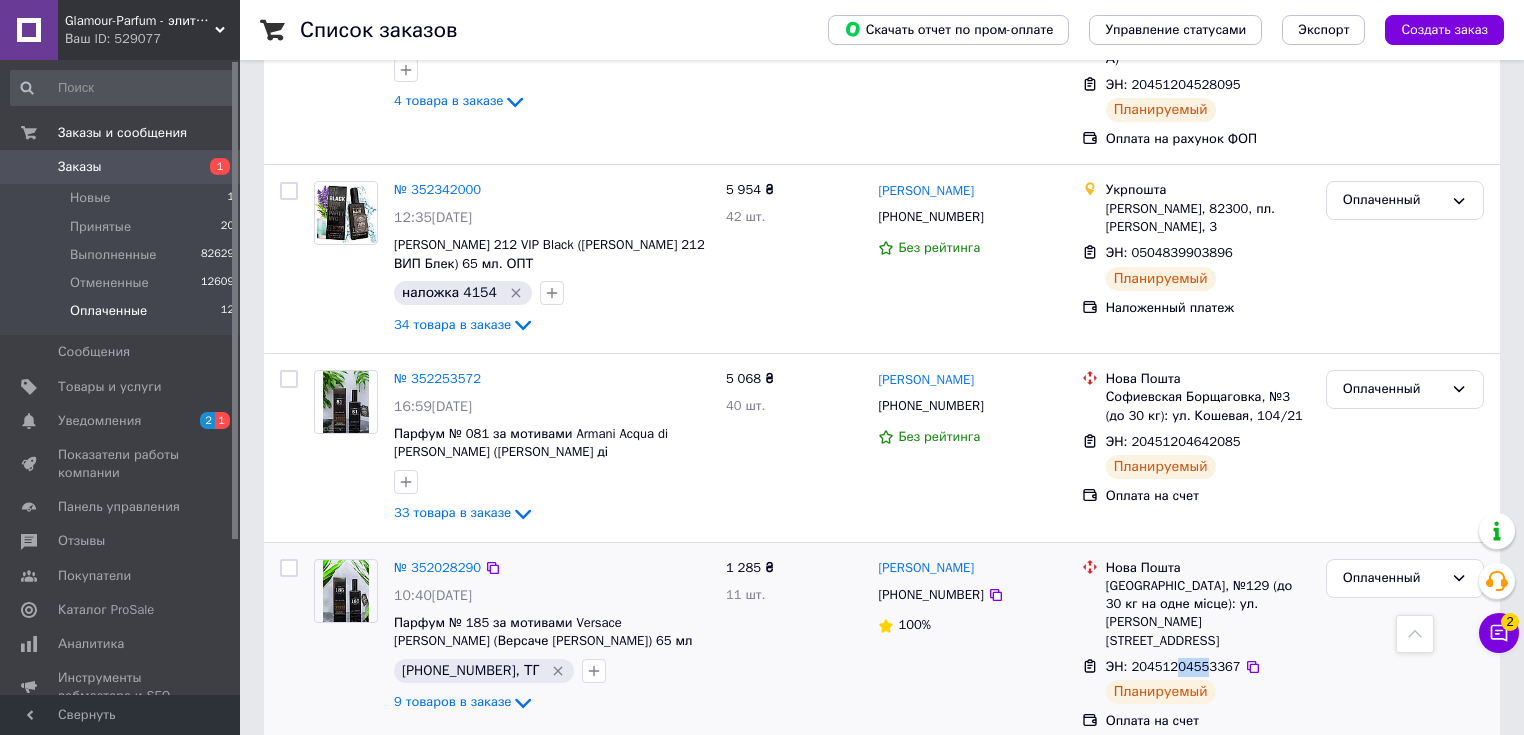 drag, startPoint x: 1172, startPoint y: 610, endPoint x: 1199, endPoint y: 610, distance: 27 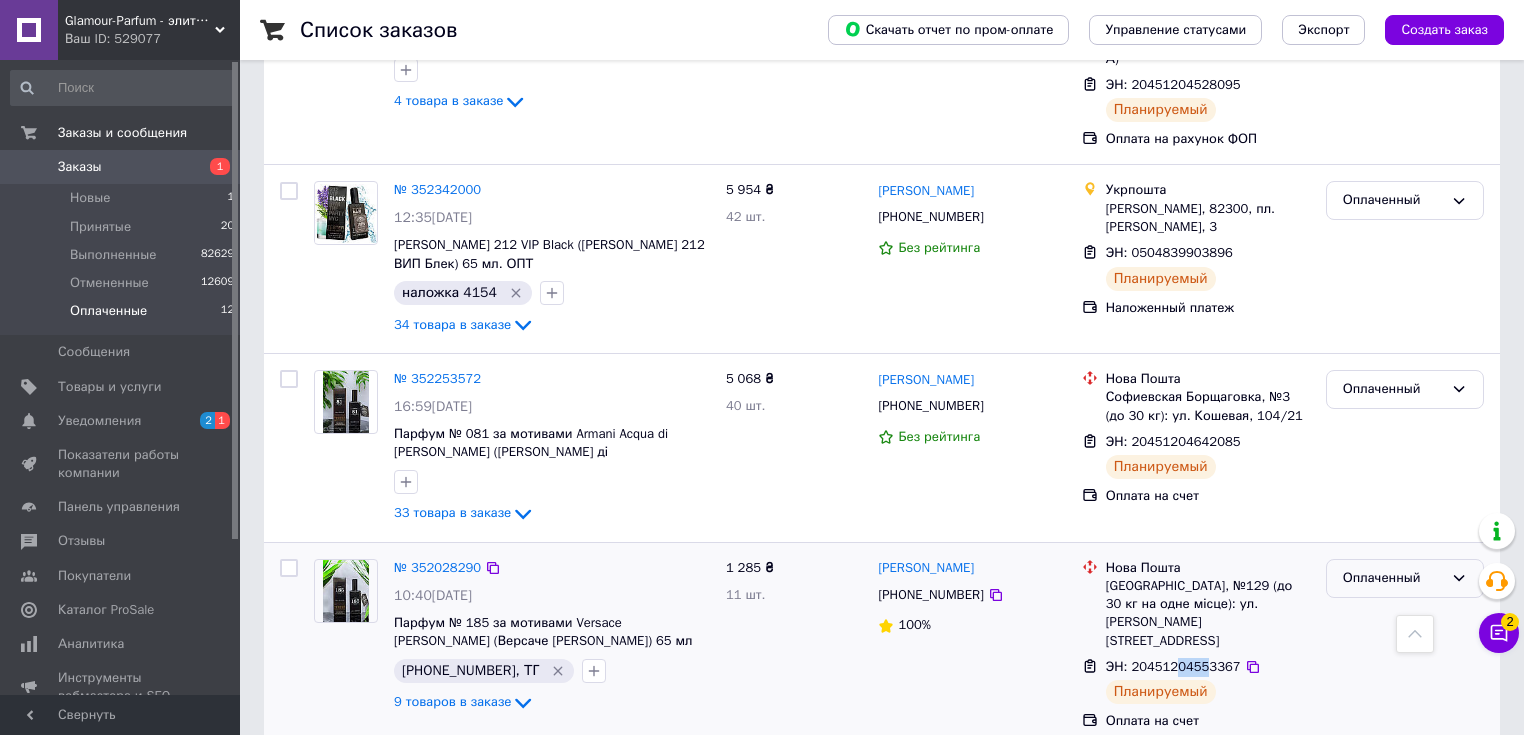 click on "Оплаченный" at bounding box center [1393, 578] 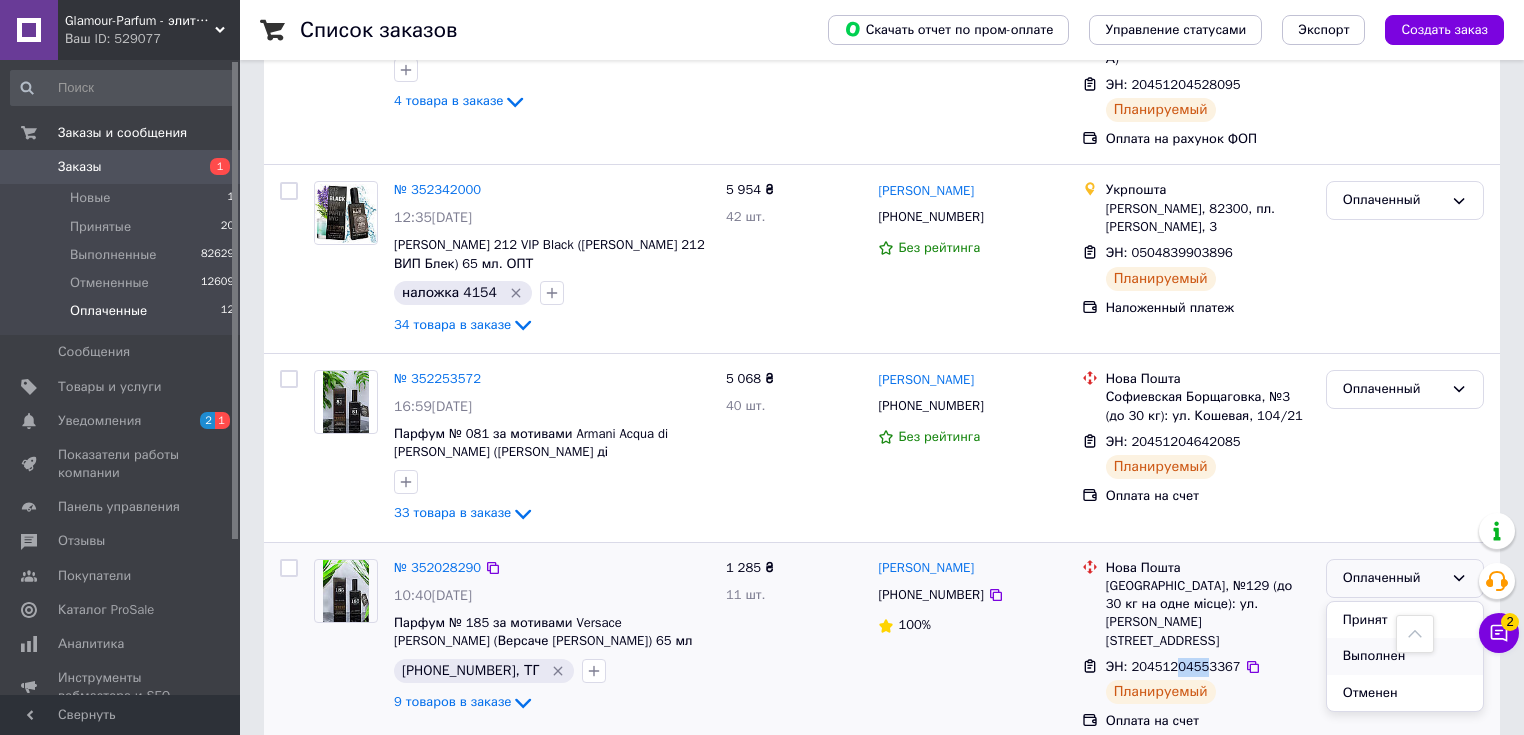drag, startPoint x: 1348, startPoint y: 636, endPoint x: 1132, endPoint y: 568, distance: 226.45088 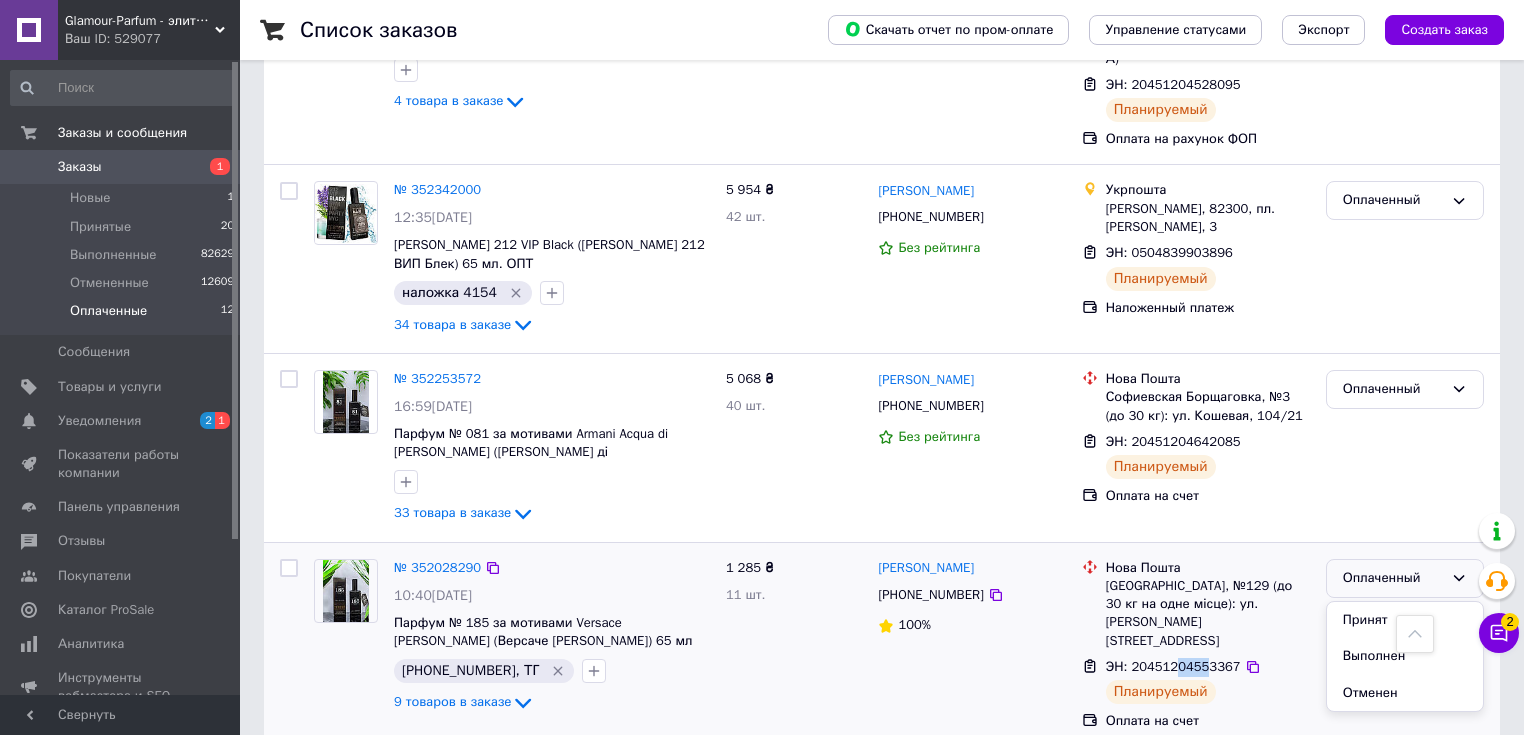 click on "Выполнен" at bounding box center [1405, 656] 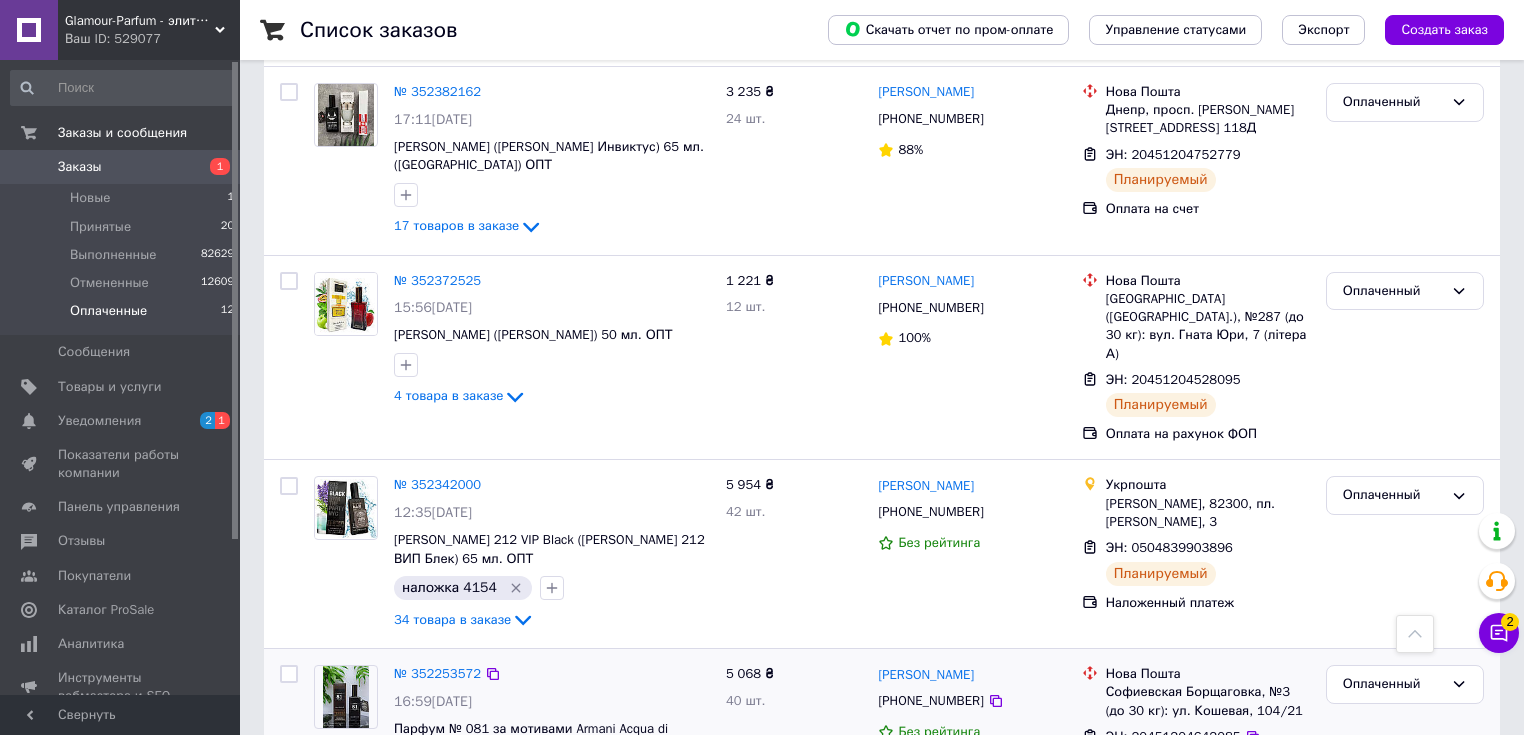 scroll, scrollTop: 1479, scrollLeft: 0, axis: vertical 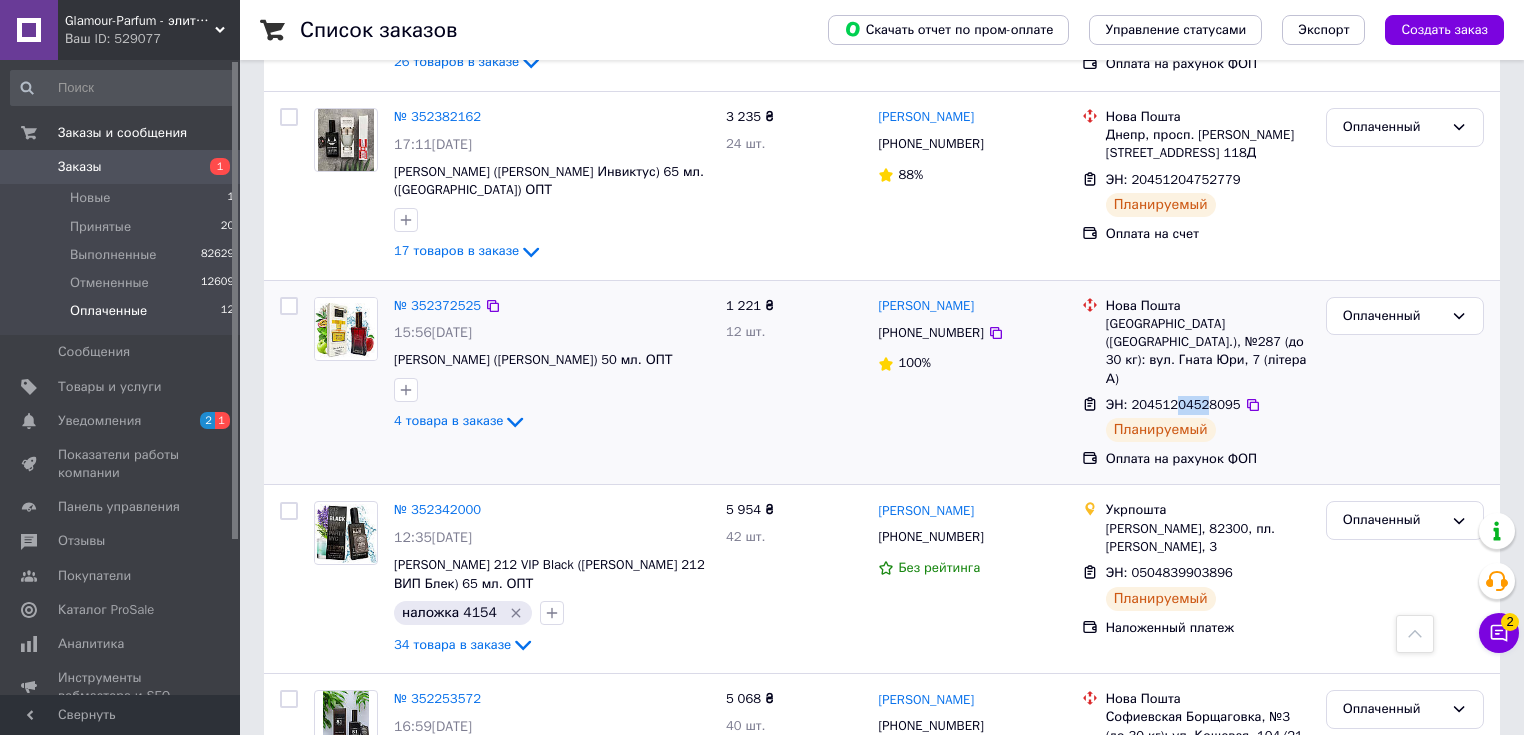 drag, startPoint x: 1172, startPoint y: 384, endPoint x: 1197, endPoint y: 383, distance: 25.019993 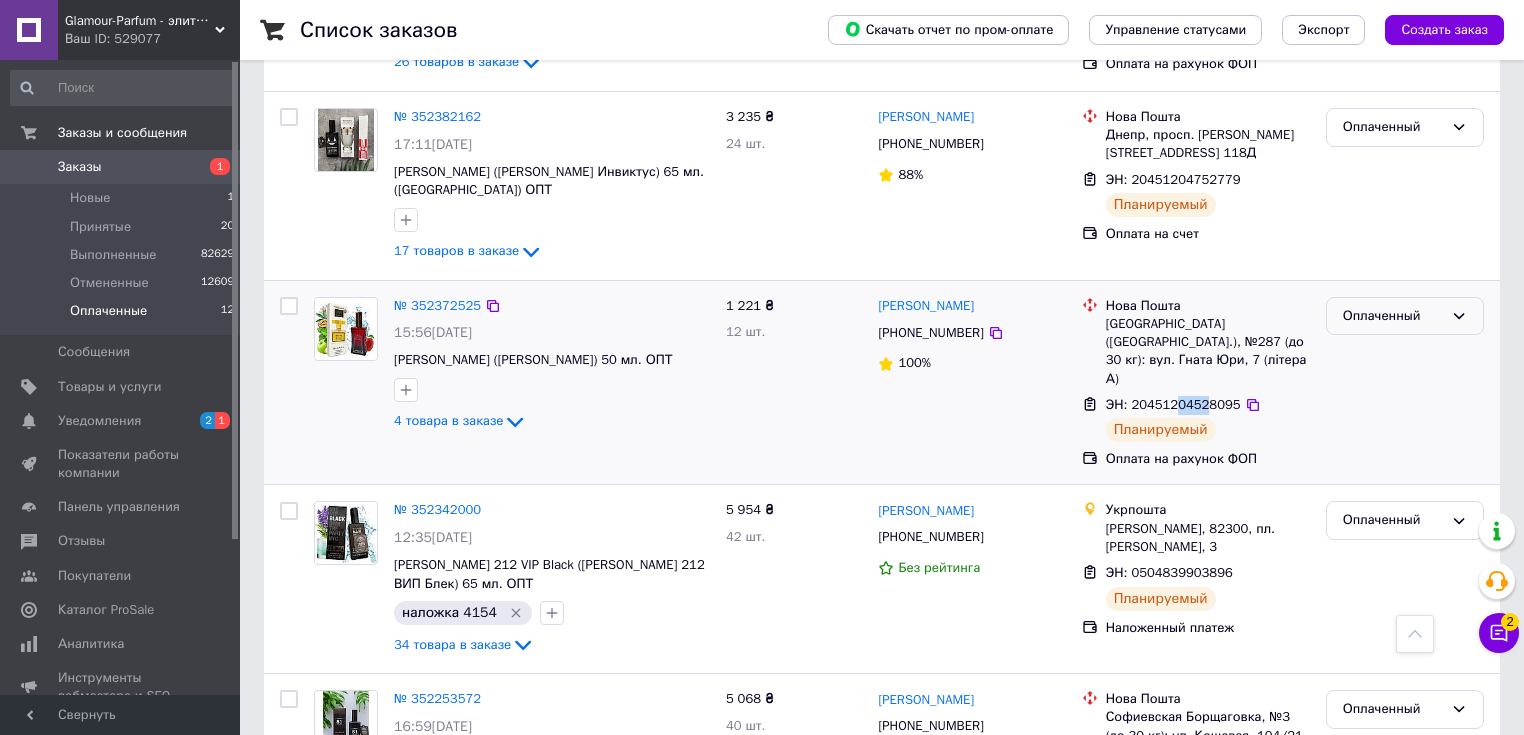 drag, startPoint x: 1385, startPoint y: 335, endPoint x: 1381, endPoint y: 352, distance: 17.464249 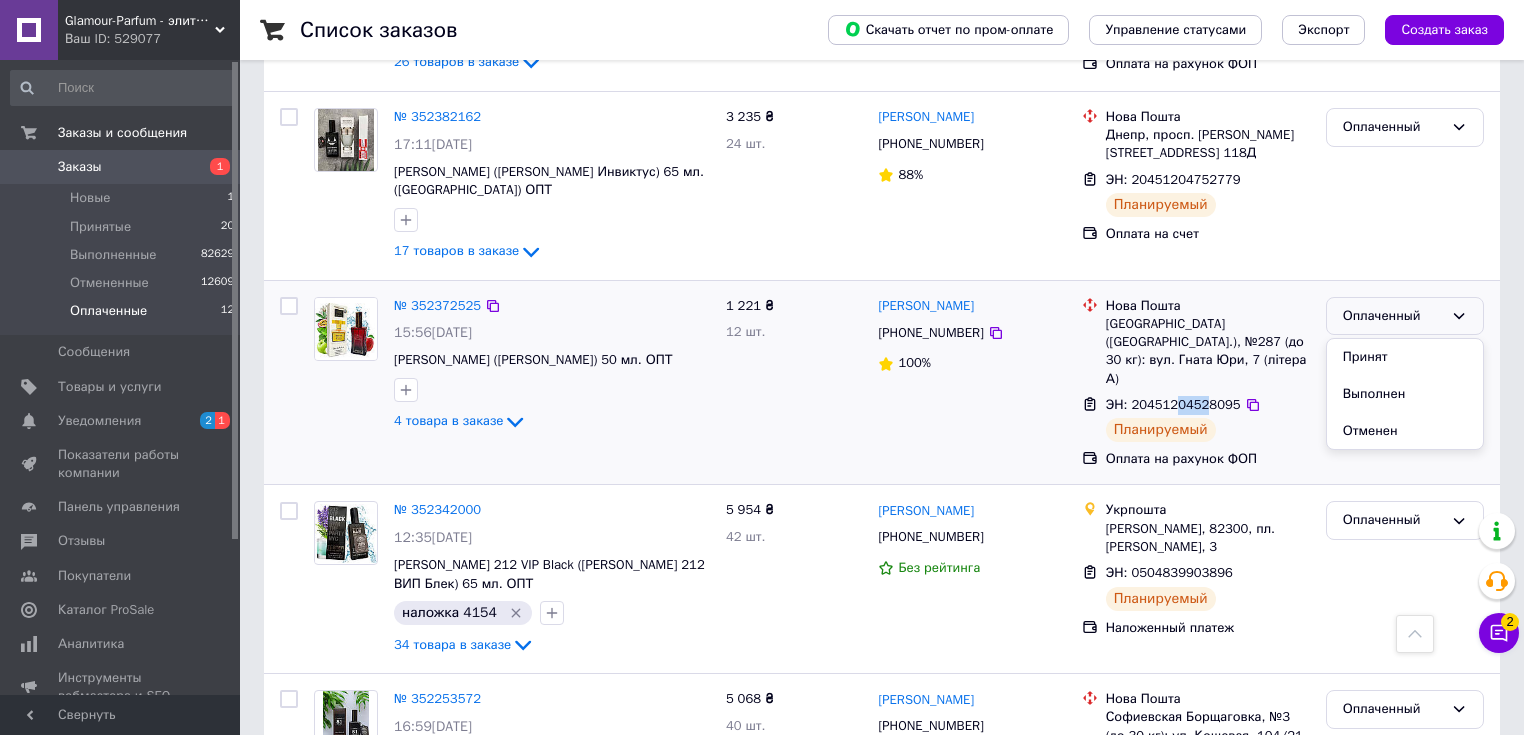 click on "Выполнен" at bounding box center [1405, 394] 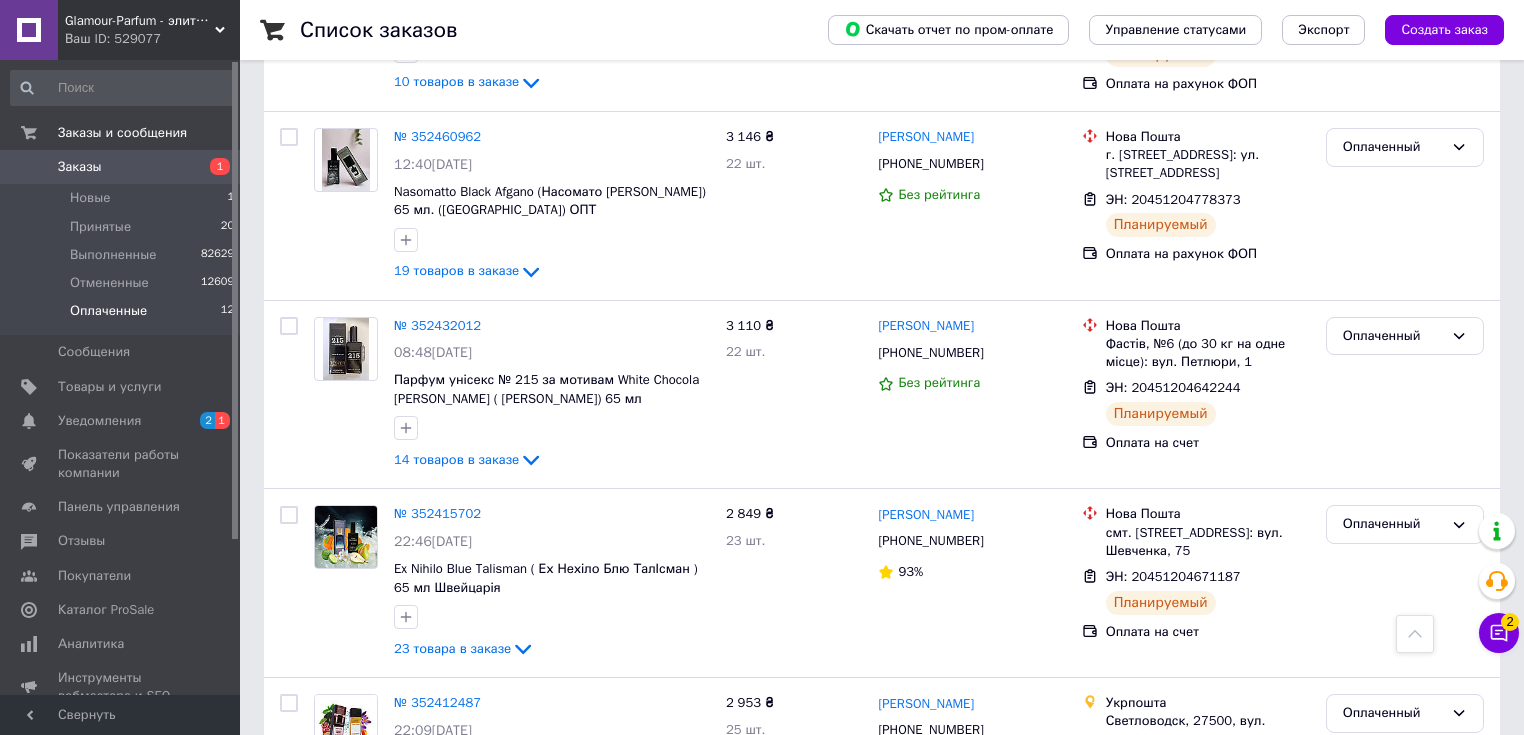 scroll, scrollTop: 519, scrollLeft: 0, axis: vertical 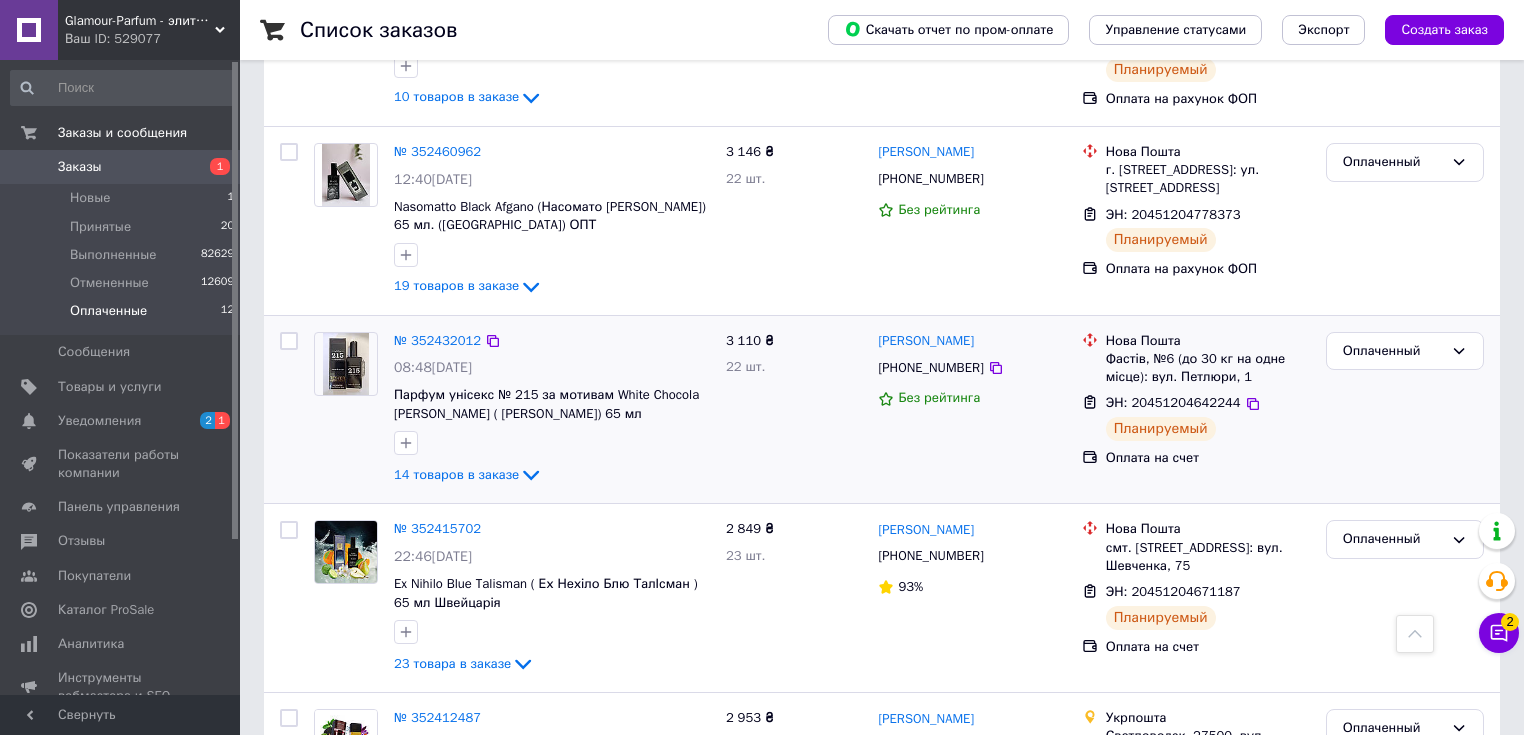drag, startPoint x: 439, startPoint y: 333, endPoint x: 1169, endPoint y: 400, distance: 733.06824 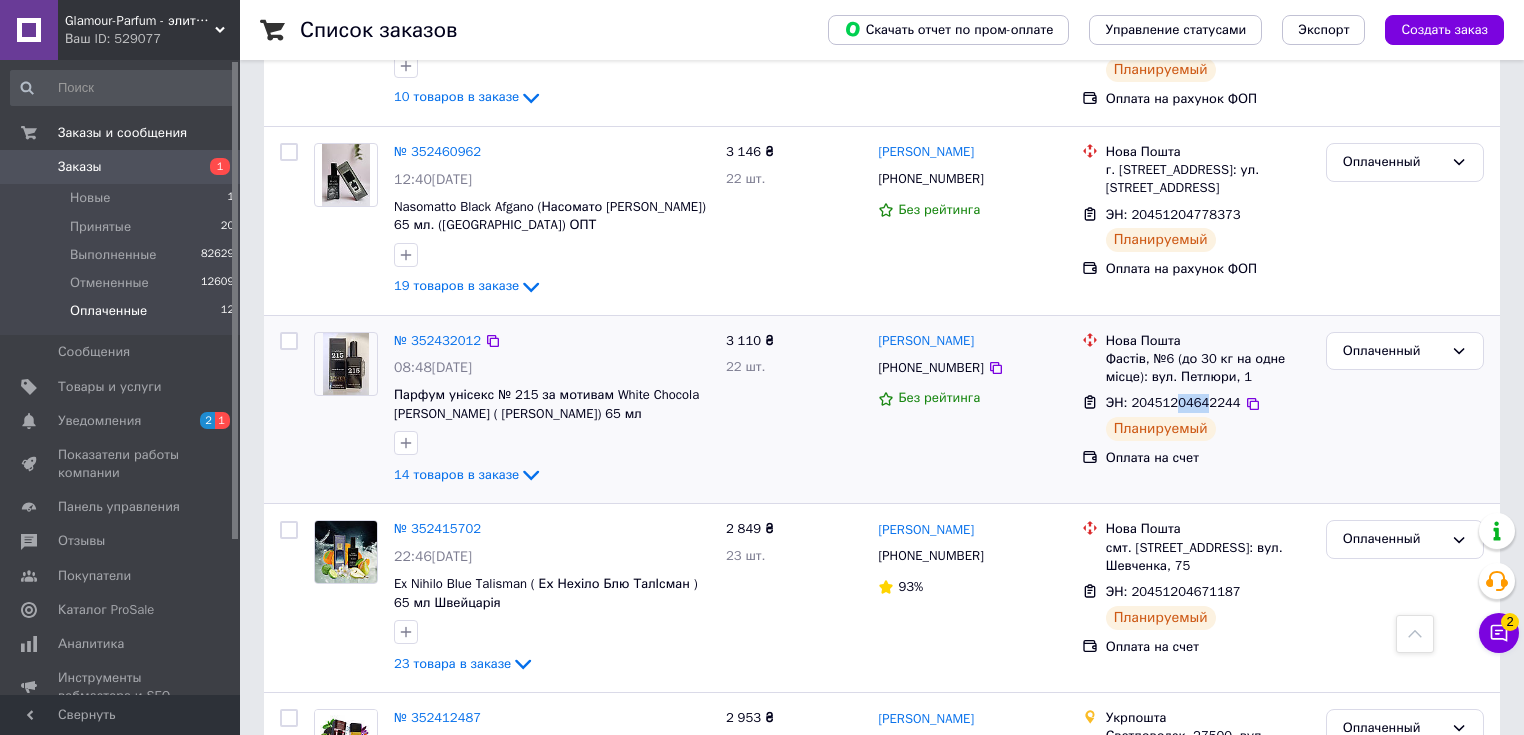 drag, startPoint x: 1173, startPoint y: 402, endPoint x: 1196, endPoint y: 402, distance: 23 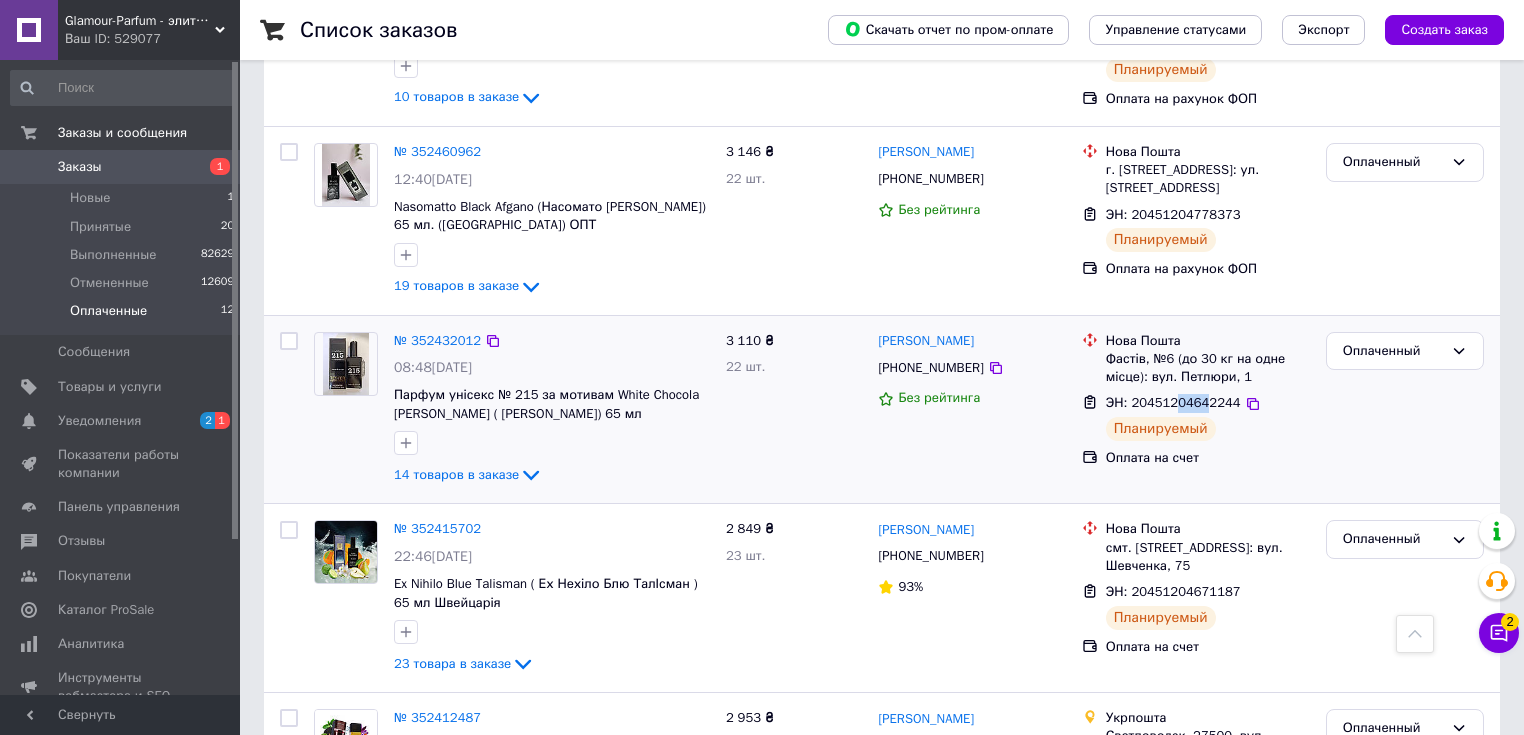 click on "ЭН: 20451204642244" at bounding box center (1173, 402) 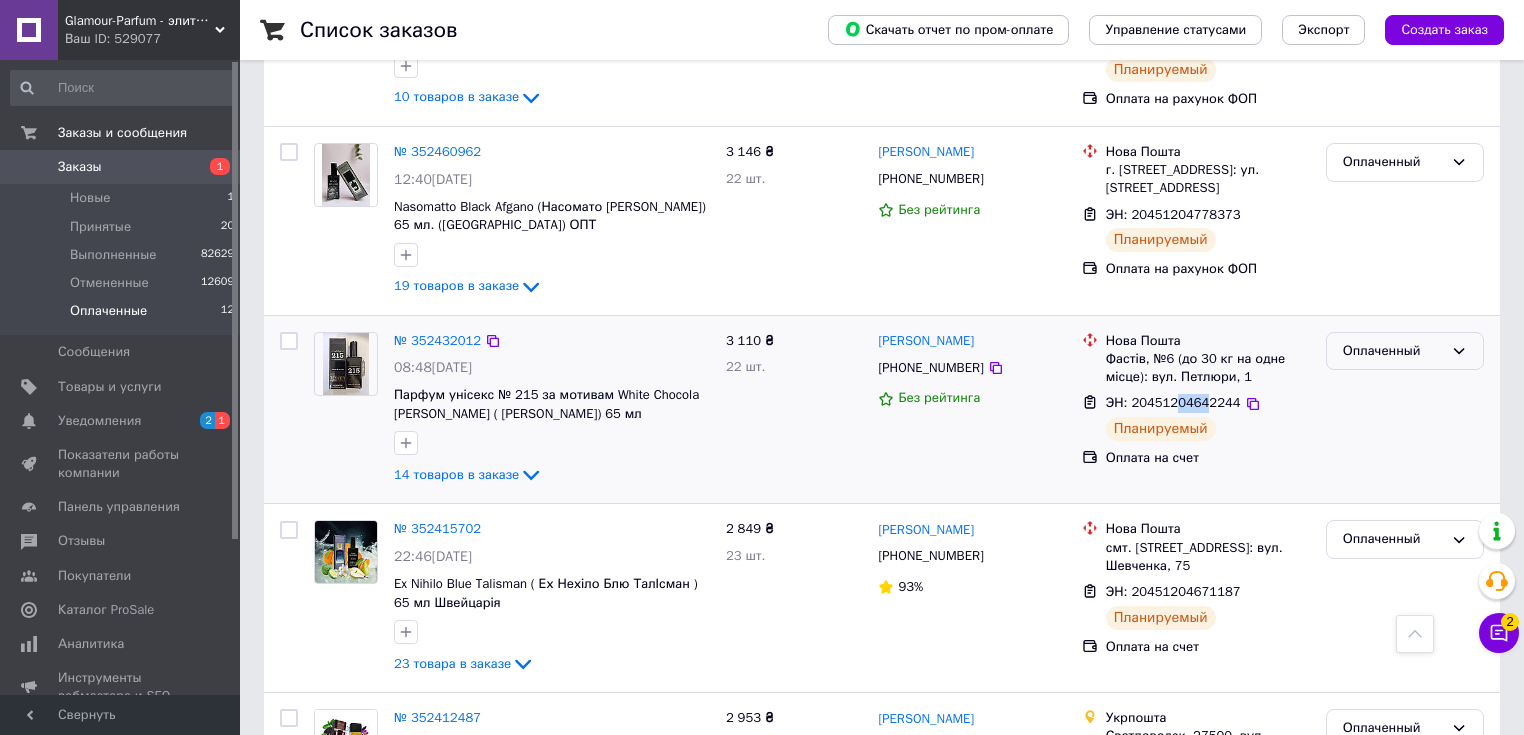 click on "Оплаченный" at bounding box center [1405, 351] 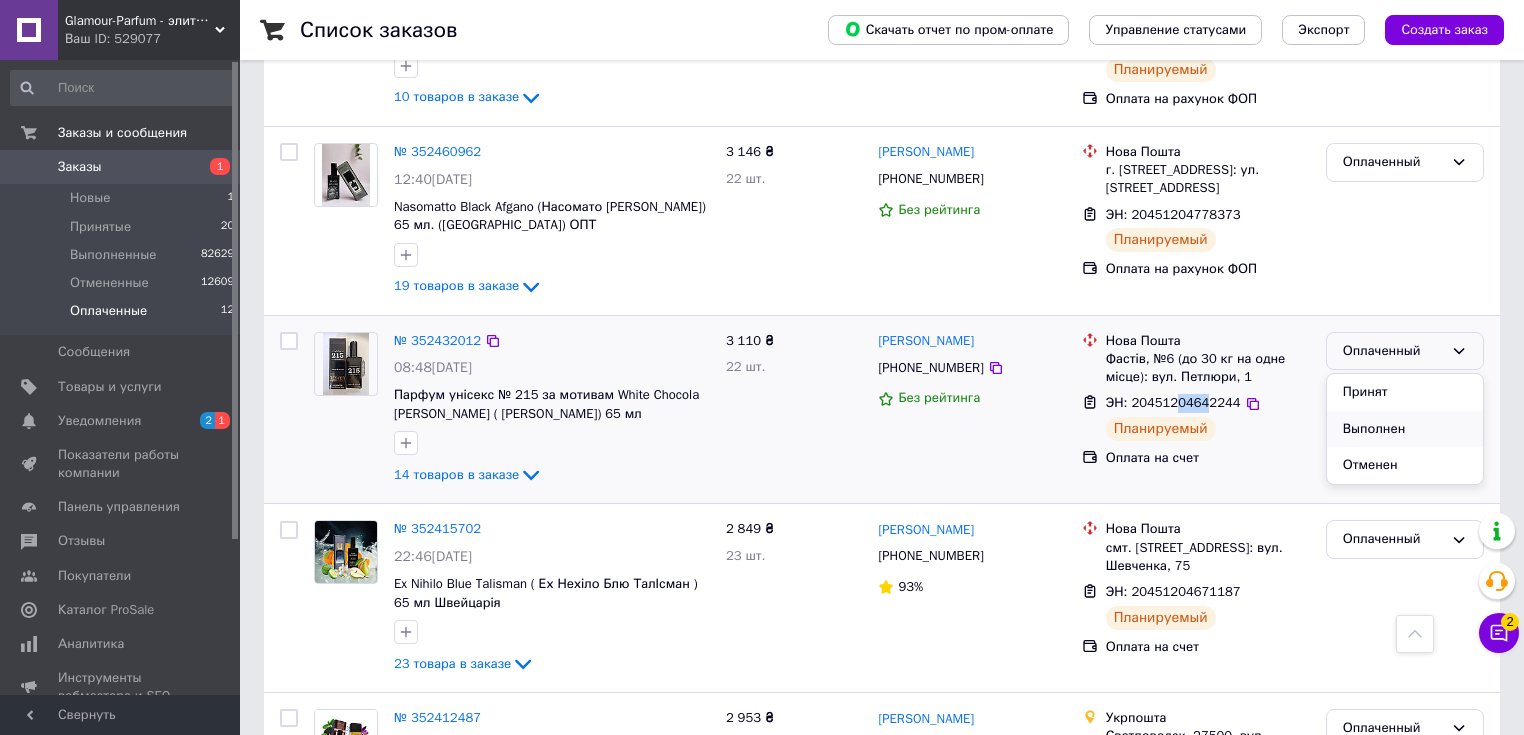 drag, startPoint x: 1352, startPoint y: 421, endPoint x: 1255, endPoint y: 409, distance: 97.73945 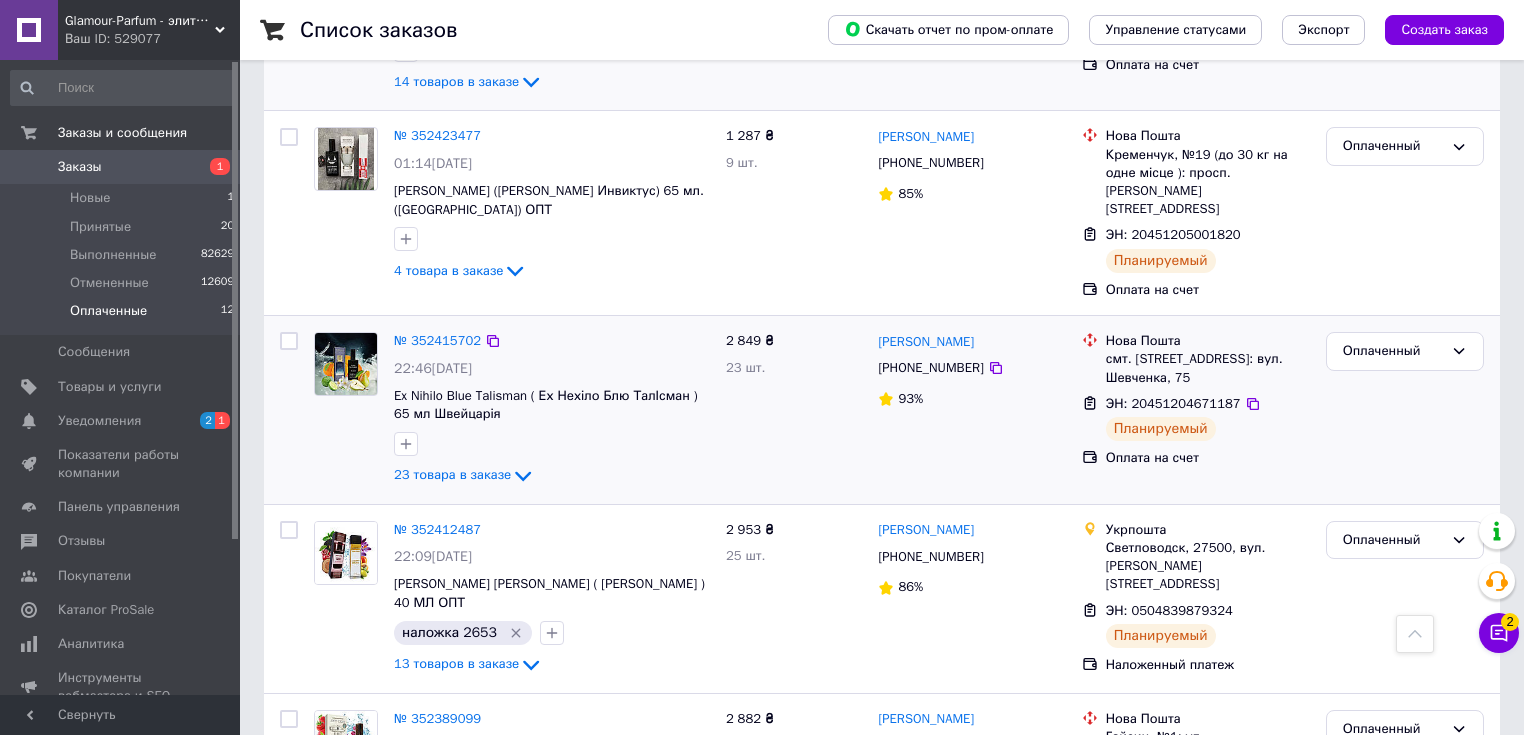 scroll, scrollTop: 919, scrollLeft: 0, axis: vertical 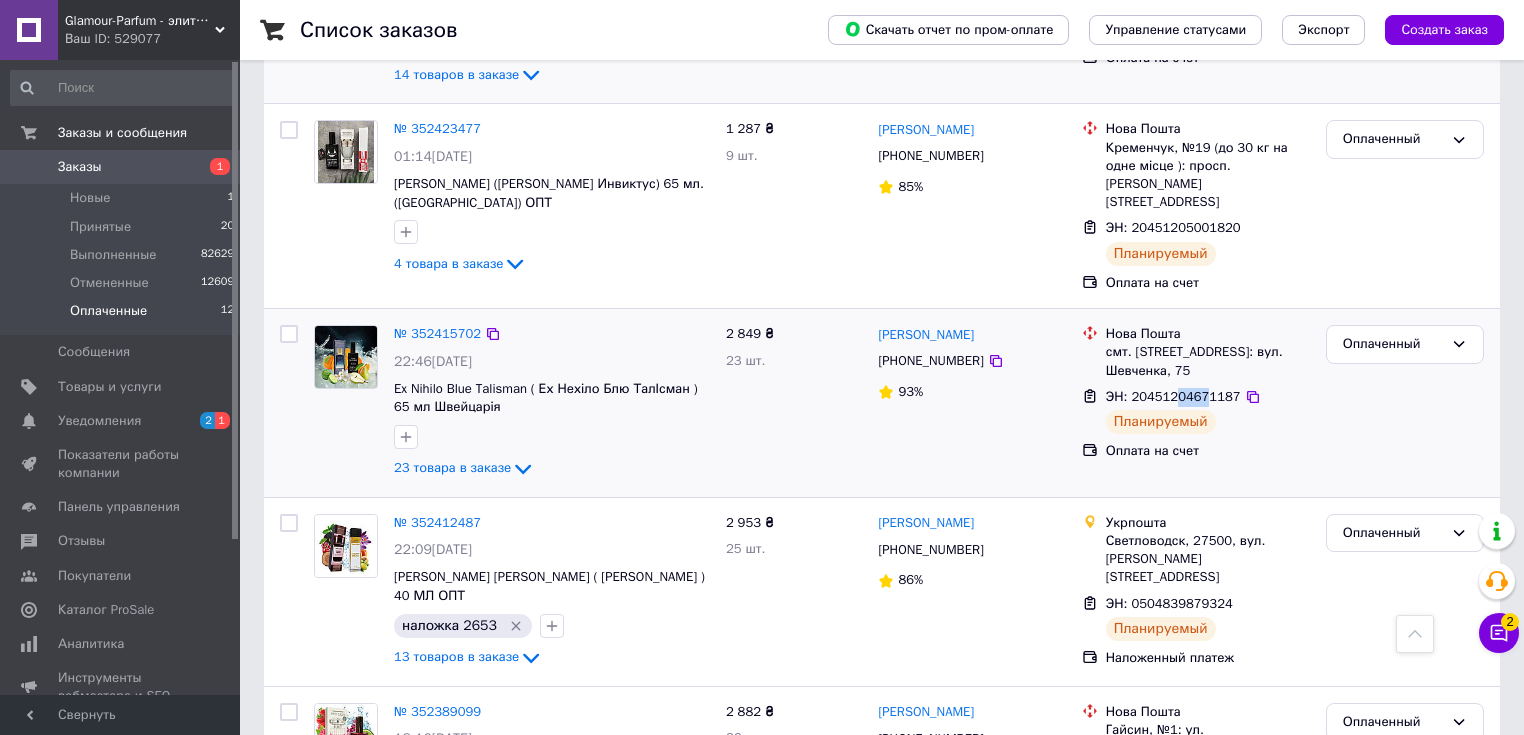 drag, startPoint x: 1171, startPoint y: 375, endPoint x: 1027, endPoint y: 372, distance: 144.03125 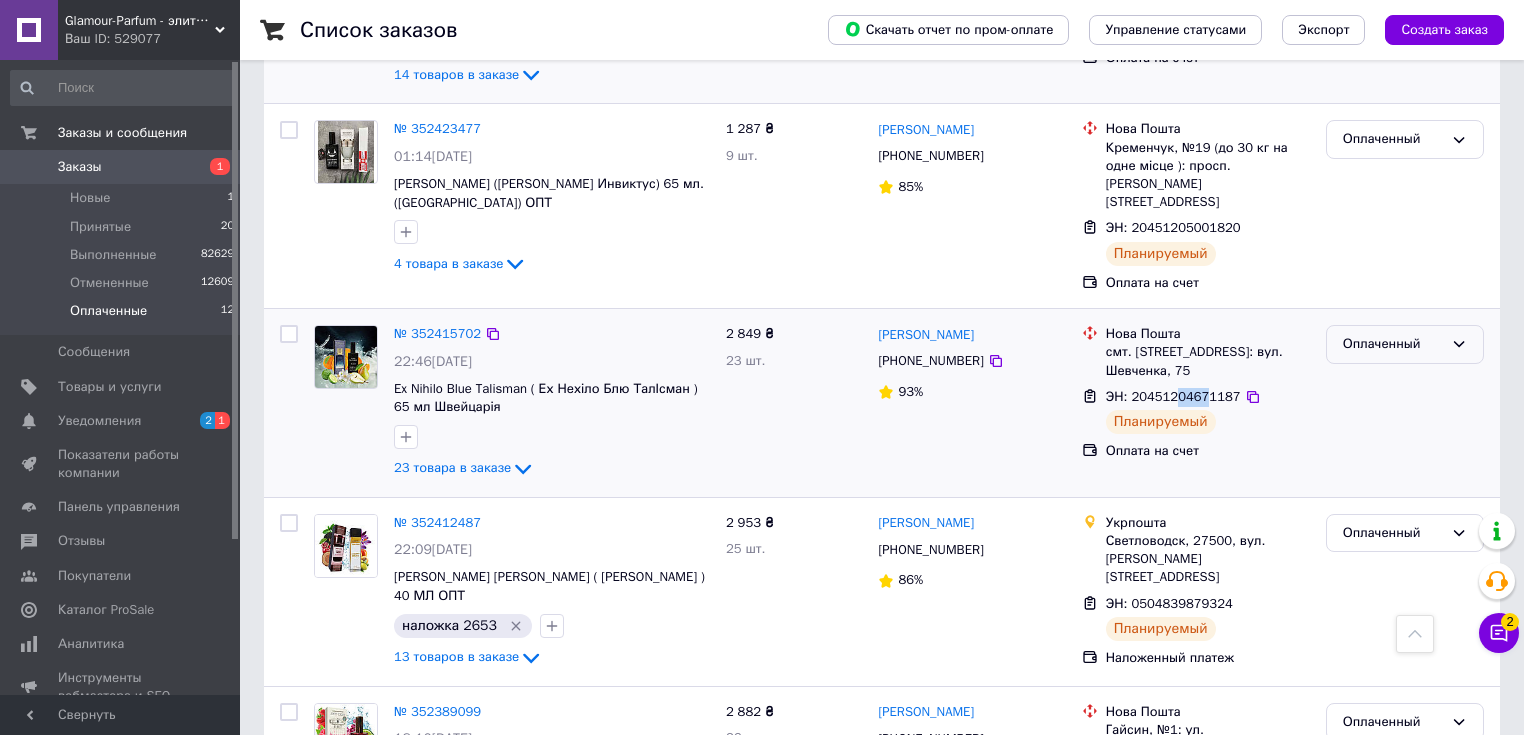 click on "Оплаченный" at bounding box center [1393, 344] 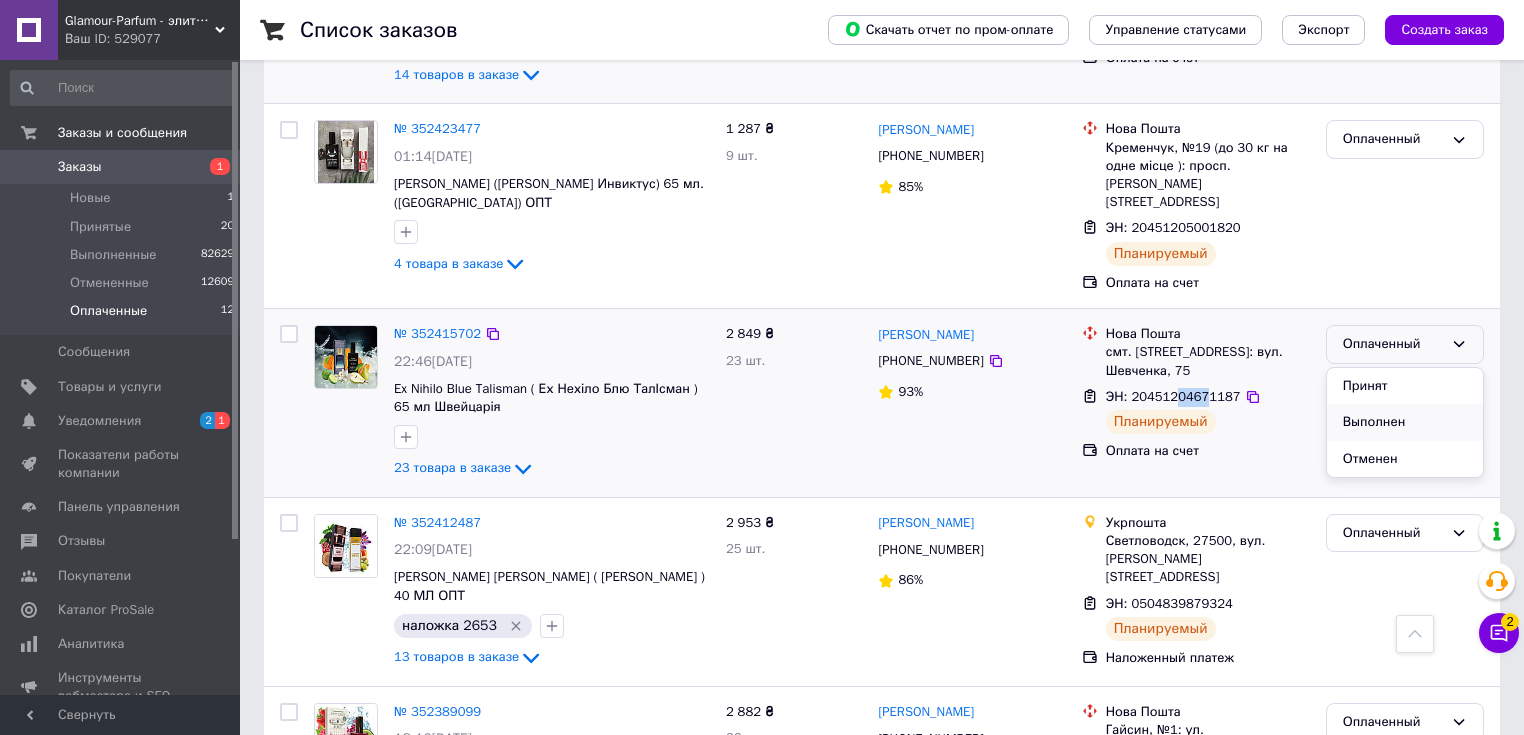 click on "Выполнен" at bounding box center (1405, 422) 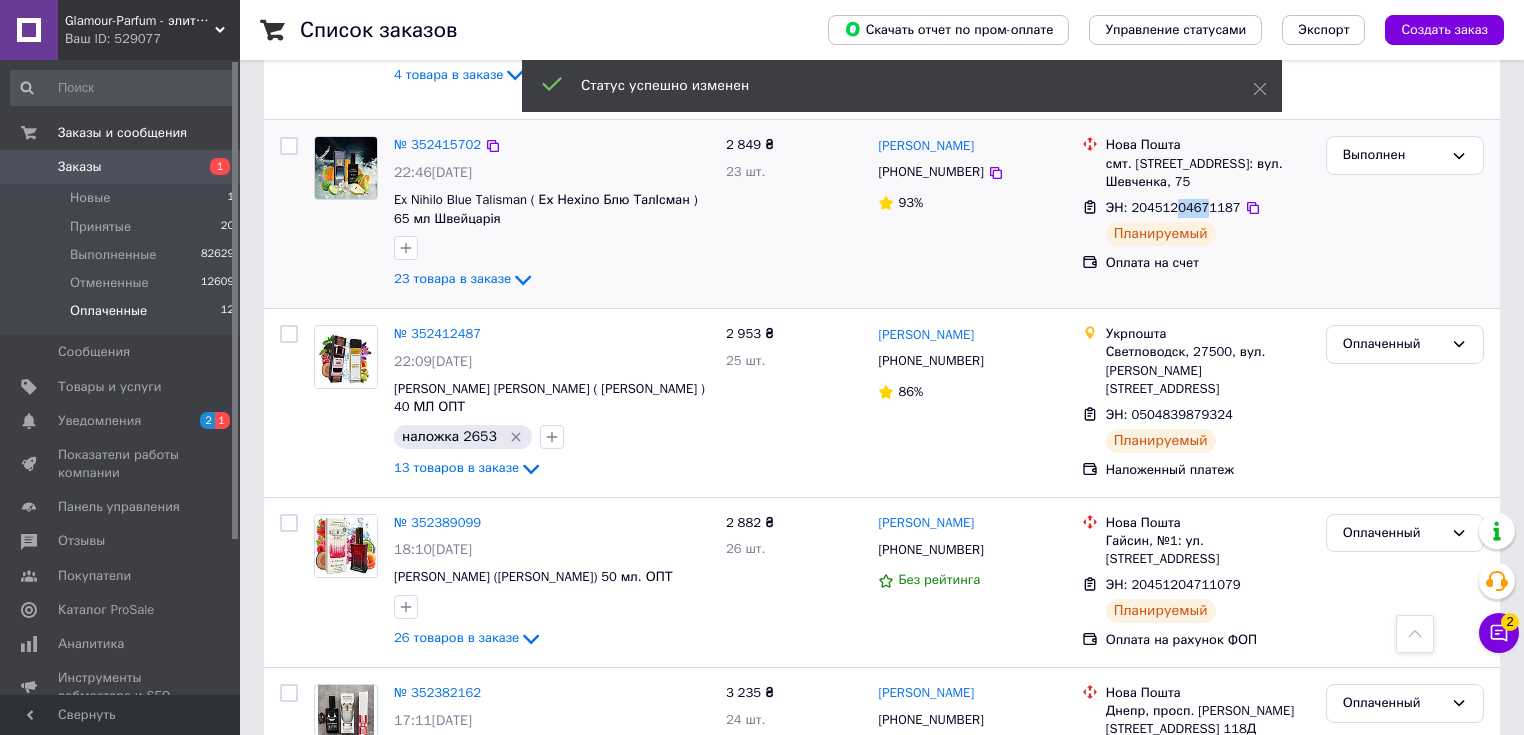 scroll, scrollTop: 730, scrollLeft: 0, axis: vertical 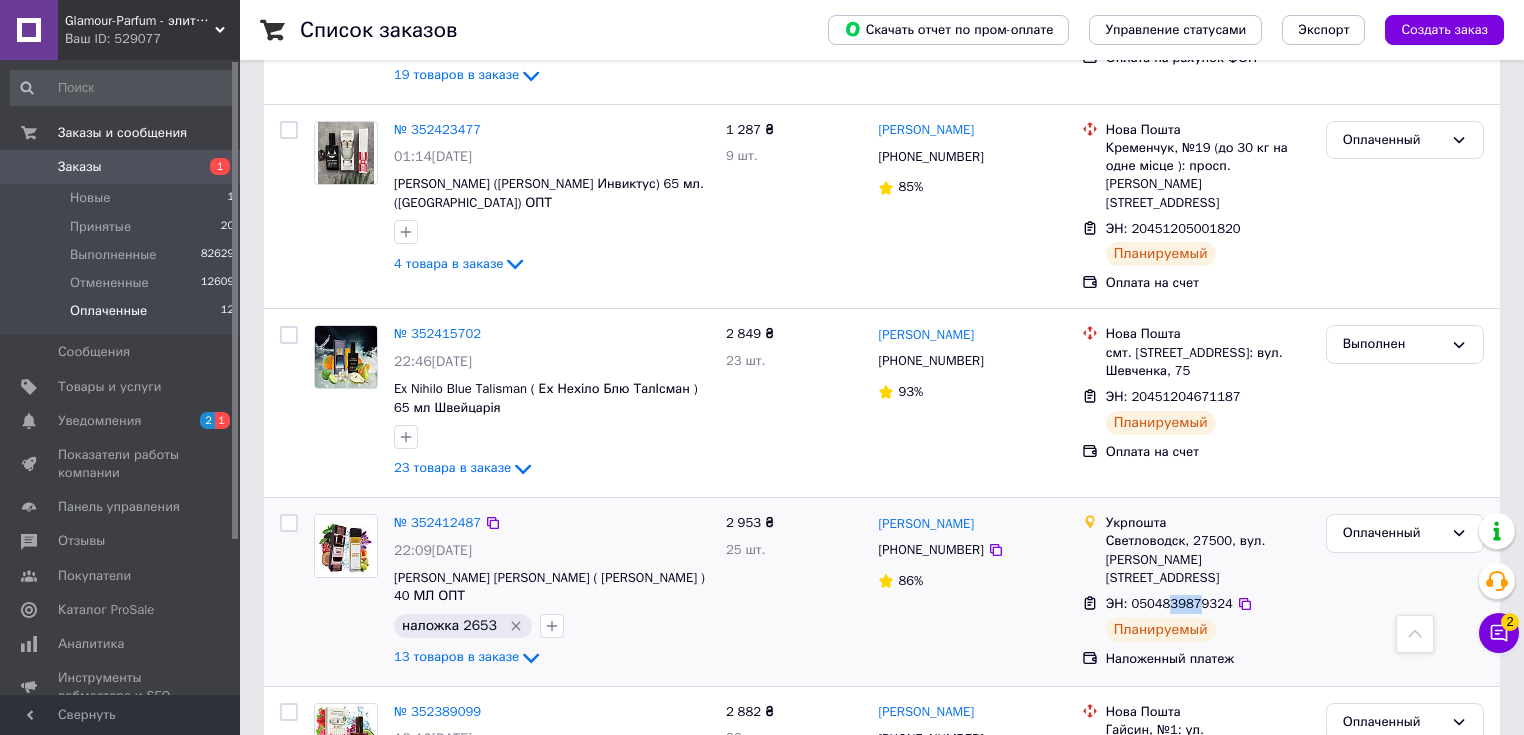 drag, startPoint x: 1163, startPoint y: 568, endPoint x: 1189, endPoint y: 567, distance: 26.019224 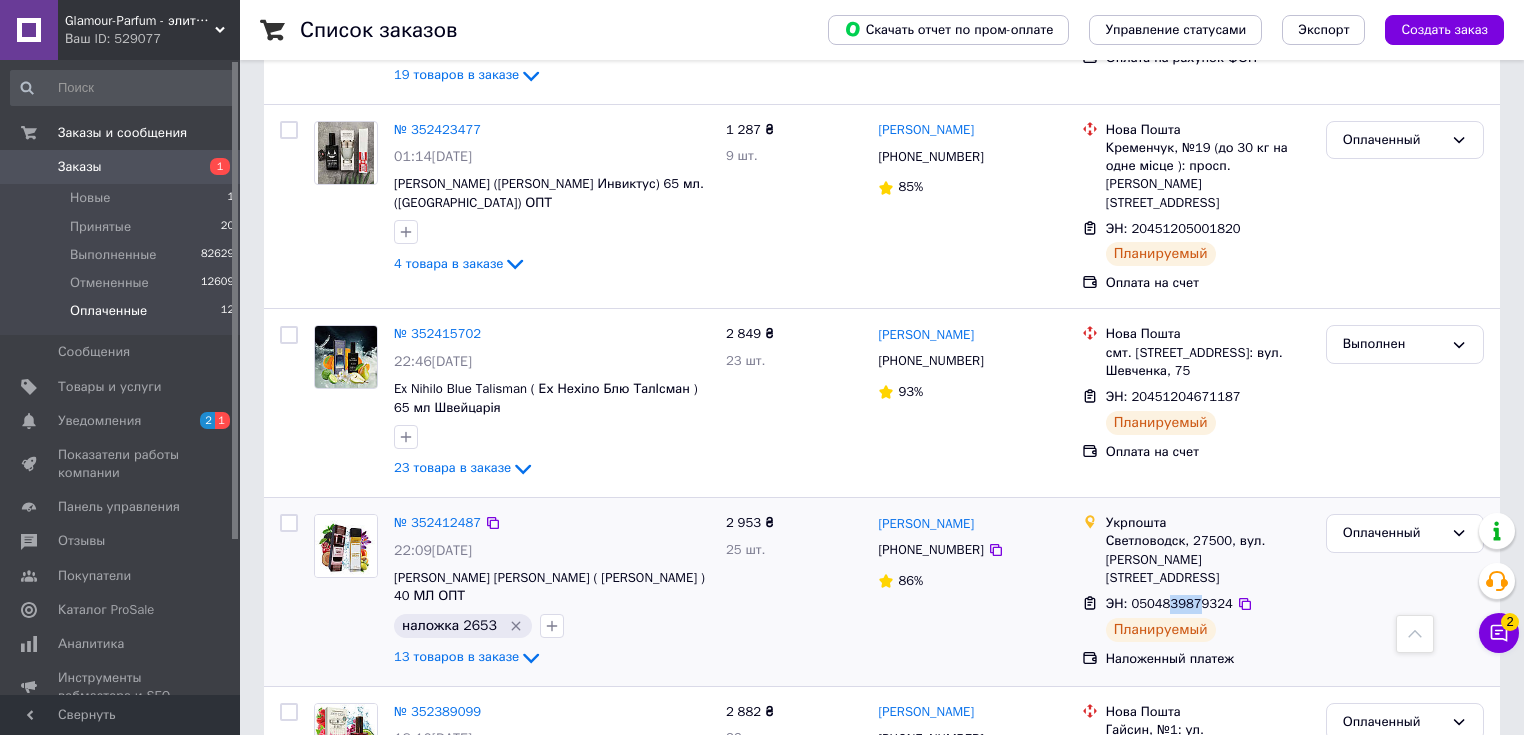 click on "ЭН: 0504839879324" at bounding box center (1169, 603) 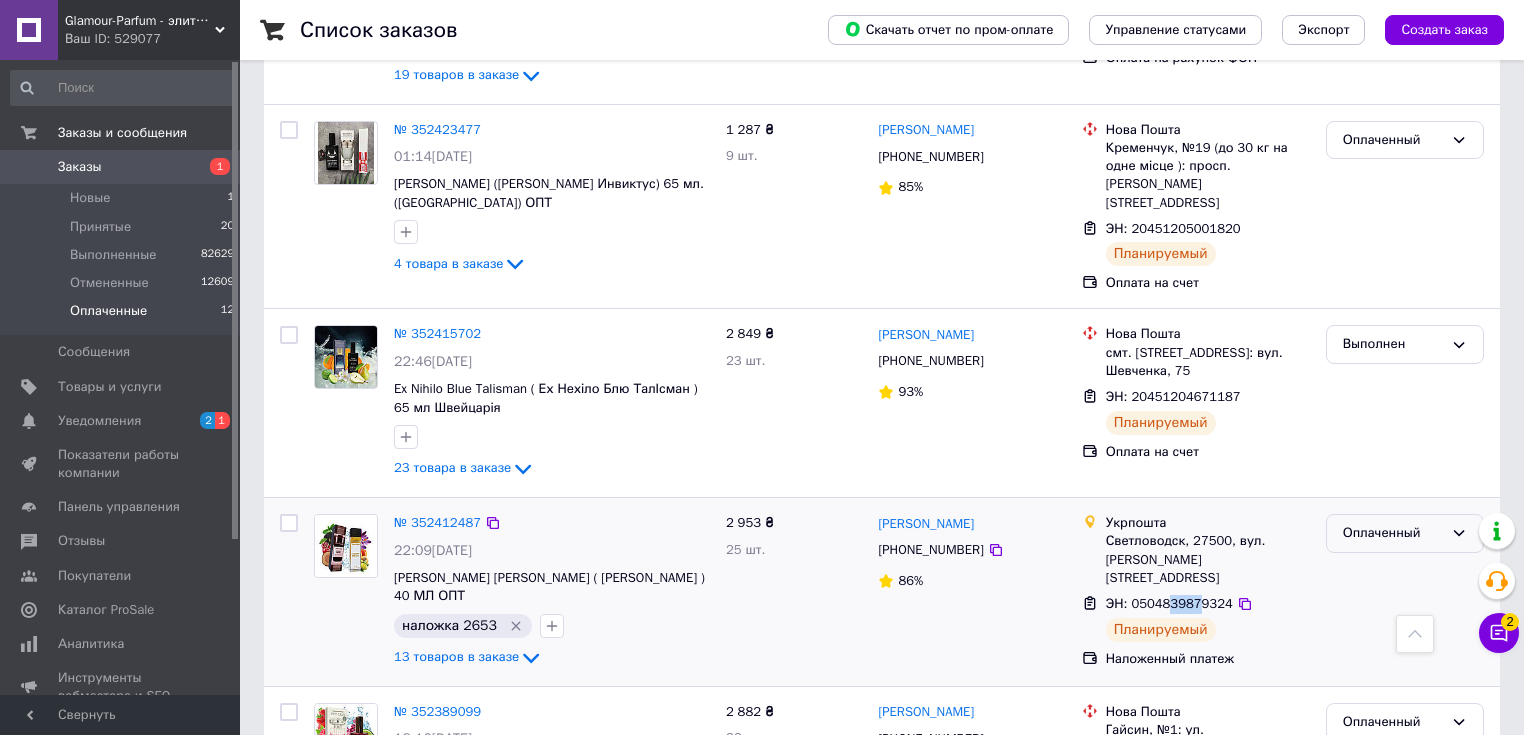 click on "Оплаченный" at bounding box center [1393, 533] 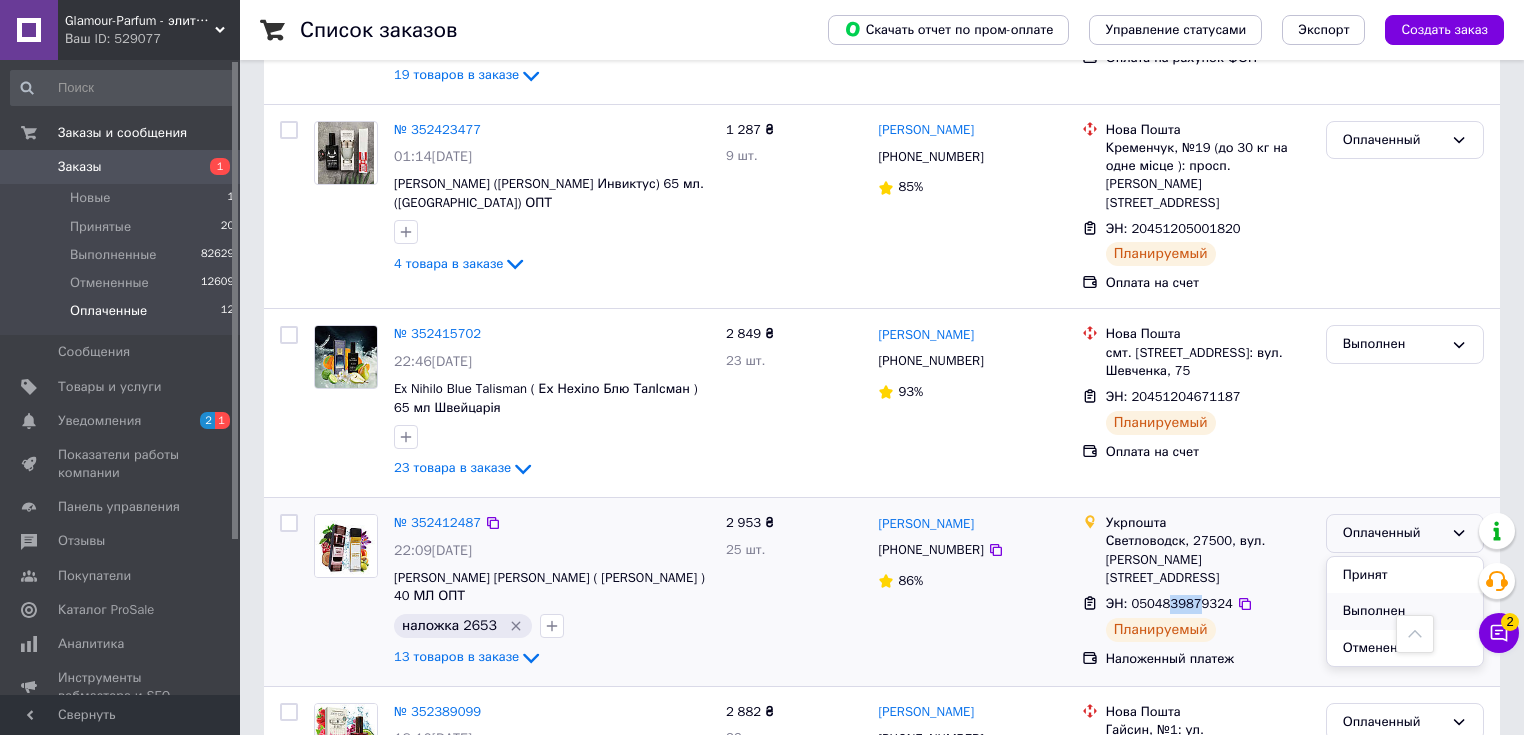 click on "Выполнен" at bounding box center [1405, 611] 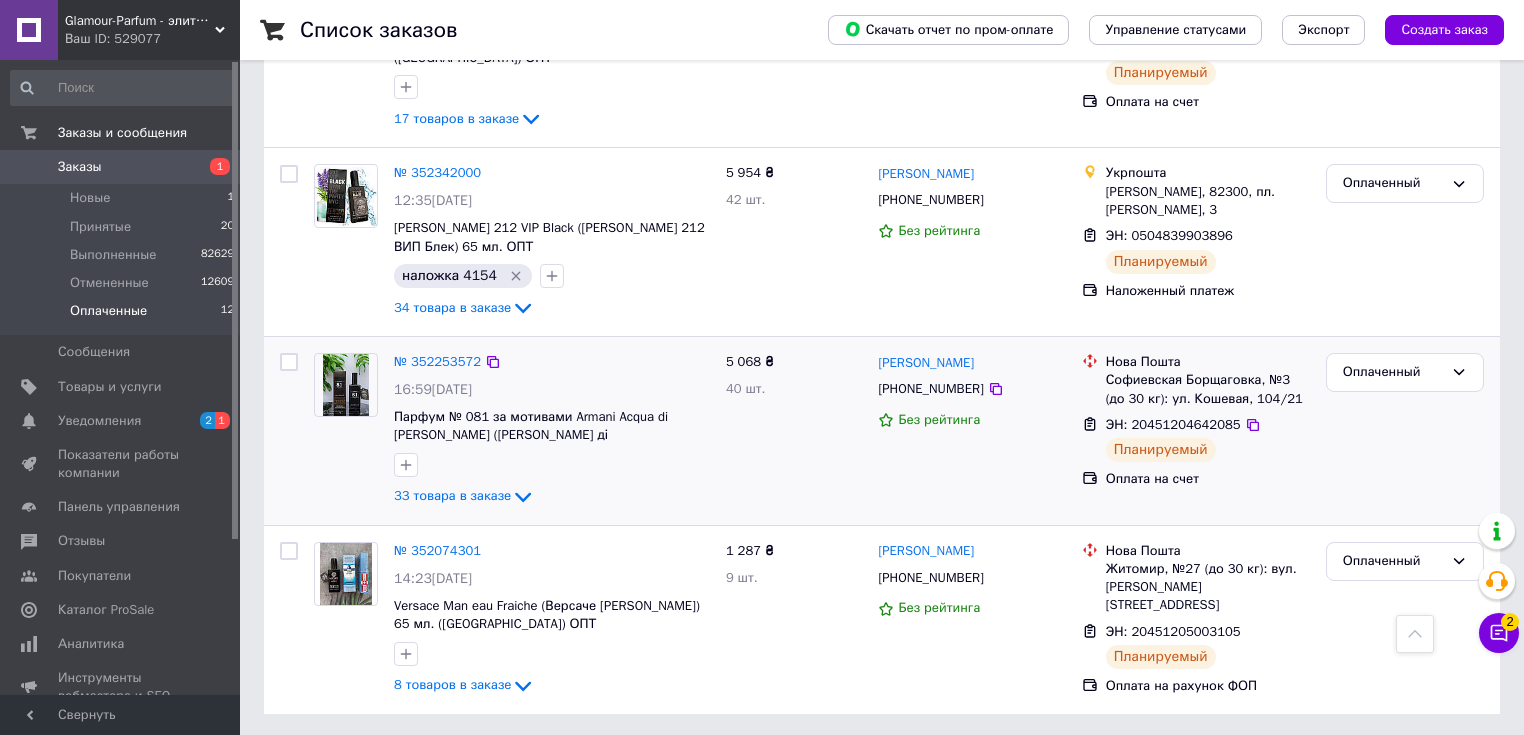 scroll, scrollTop: 1817, scrollLeft: 0, axis: vertical 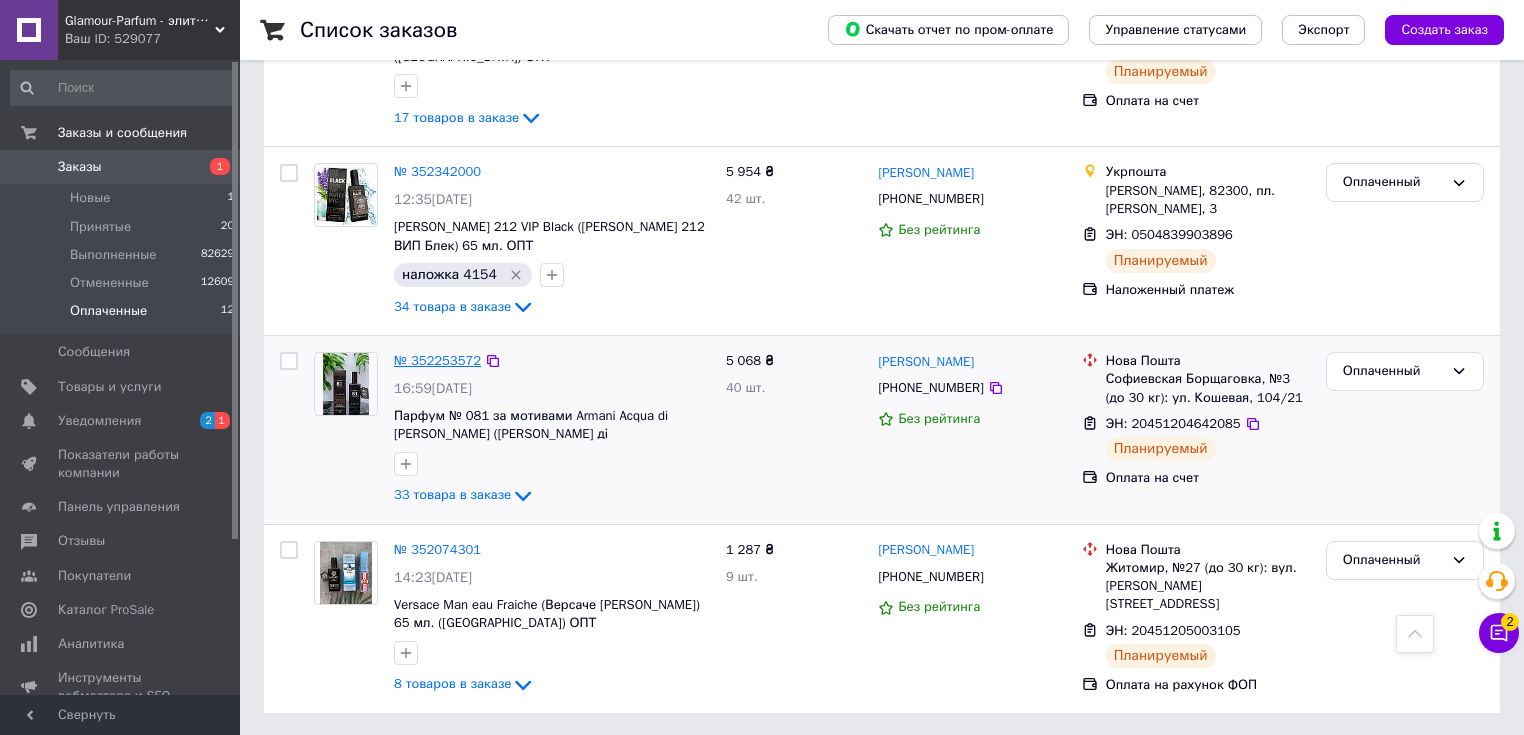 drag, startPoint x: 427, startPoint y: 358, endPoint x: 438, endPoint y: 367, distance: 14.21267 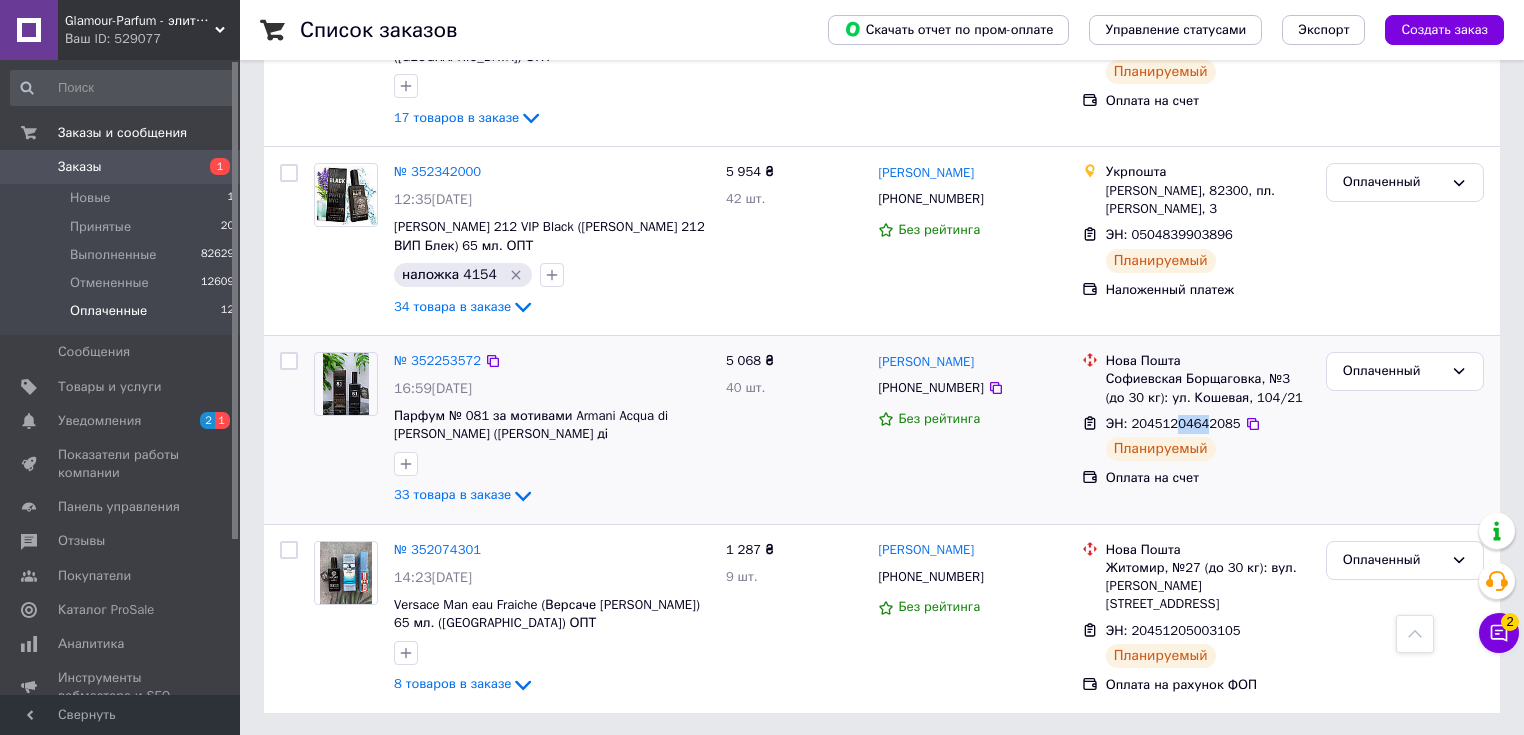 drag, startPoint x: 1174, startPoint y: 419, endPoint x: 1197, endPoint y: 420, distance: 23.021729 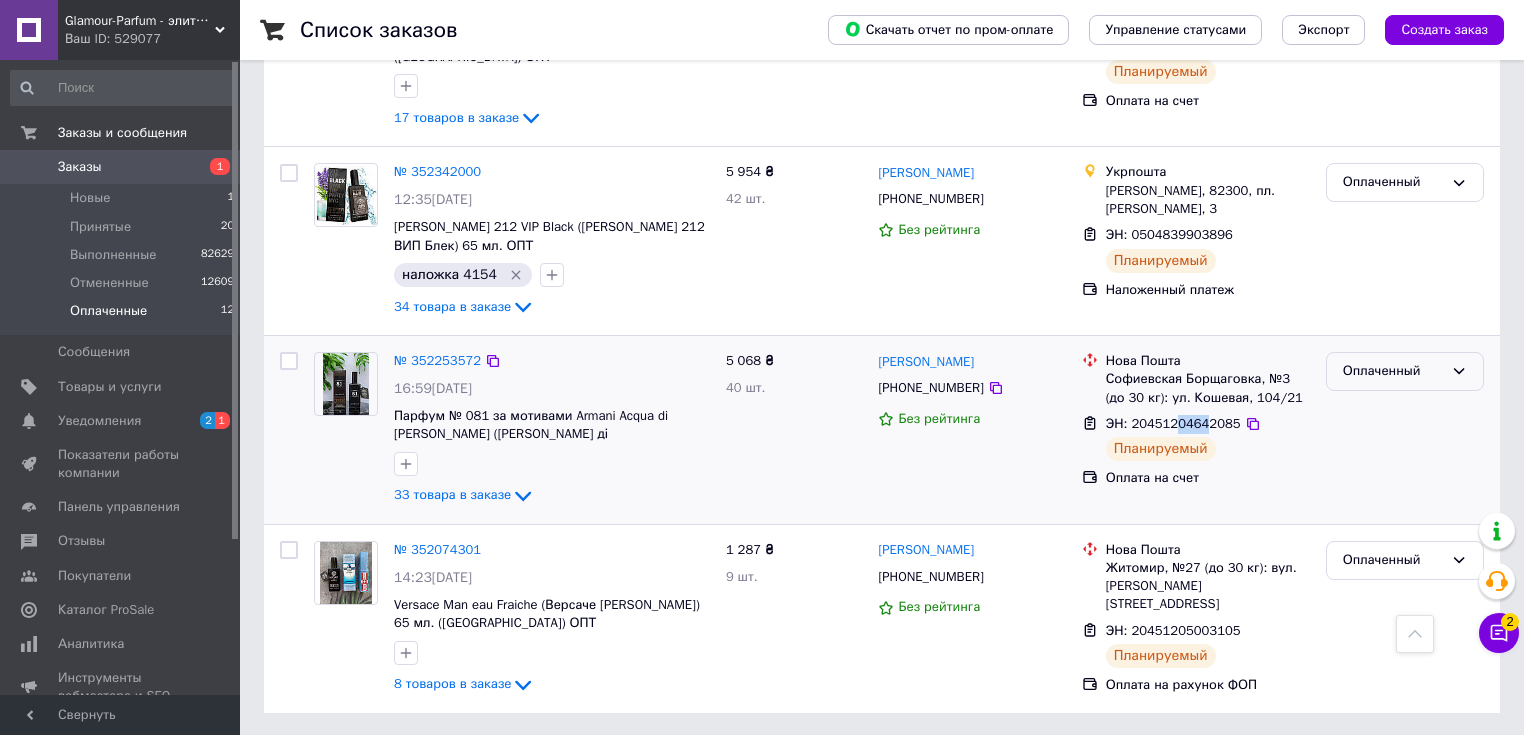 click on "Оплаченный" at bounding box center (1393, 371) 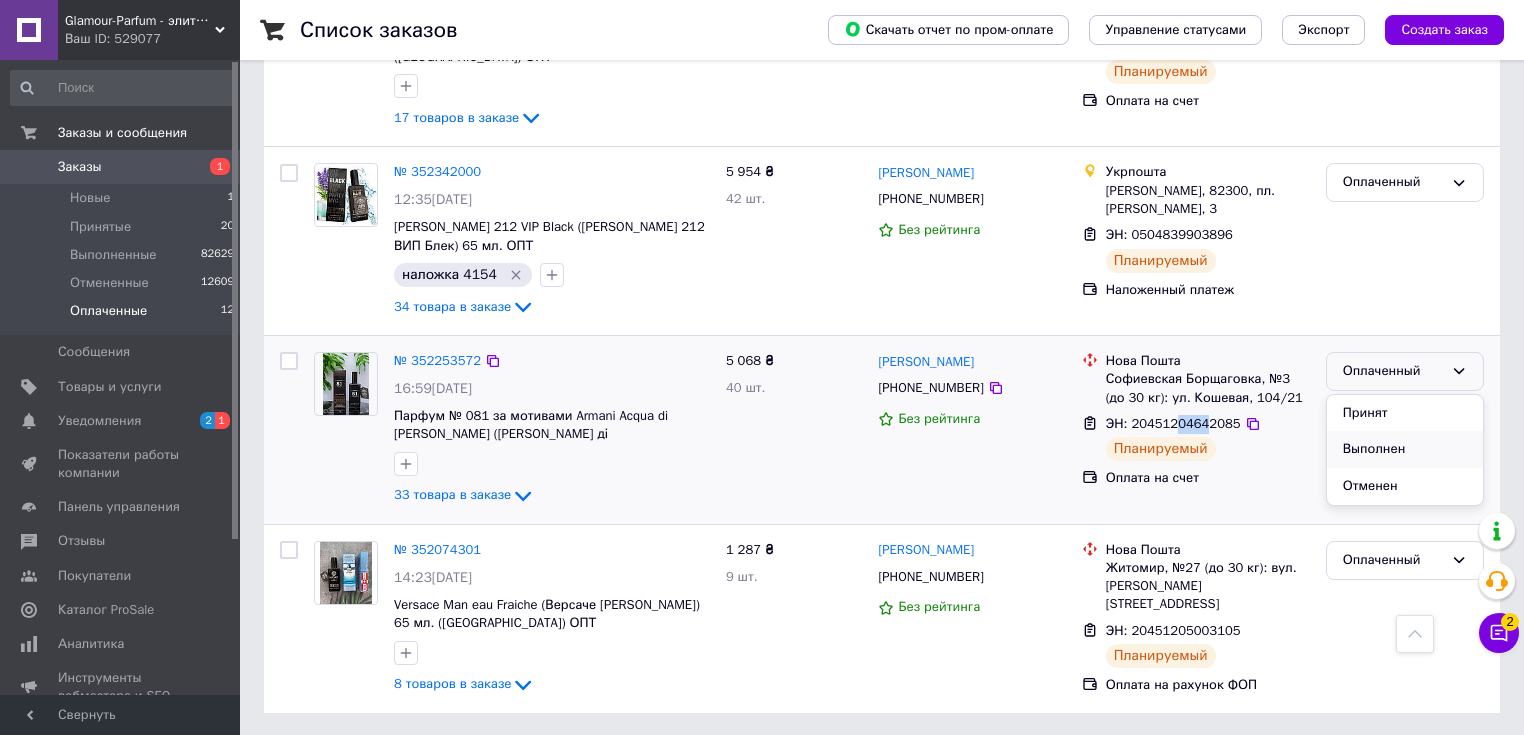click on "Выполнен" at bounding box center [1405, 449] 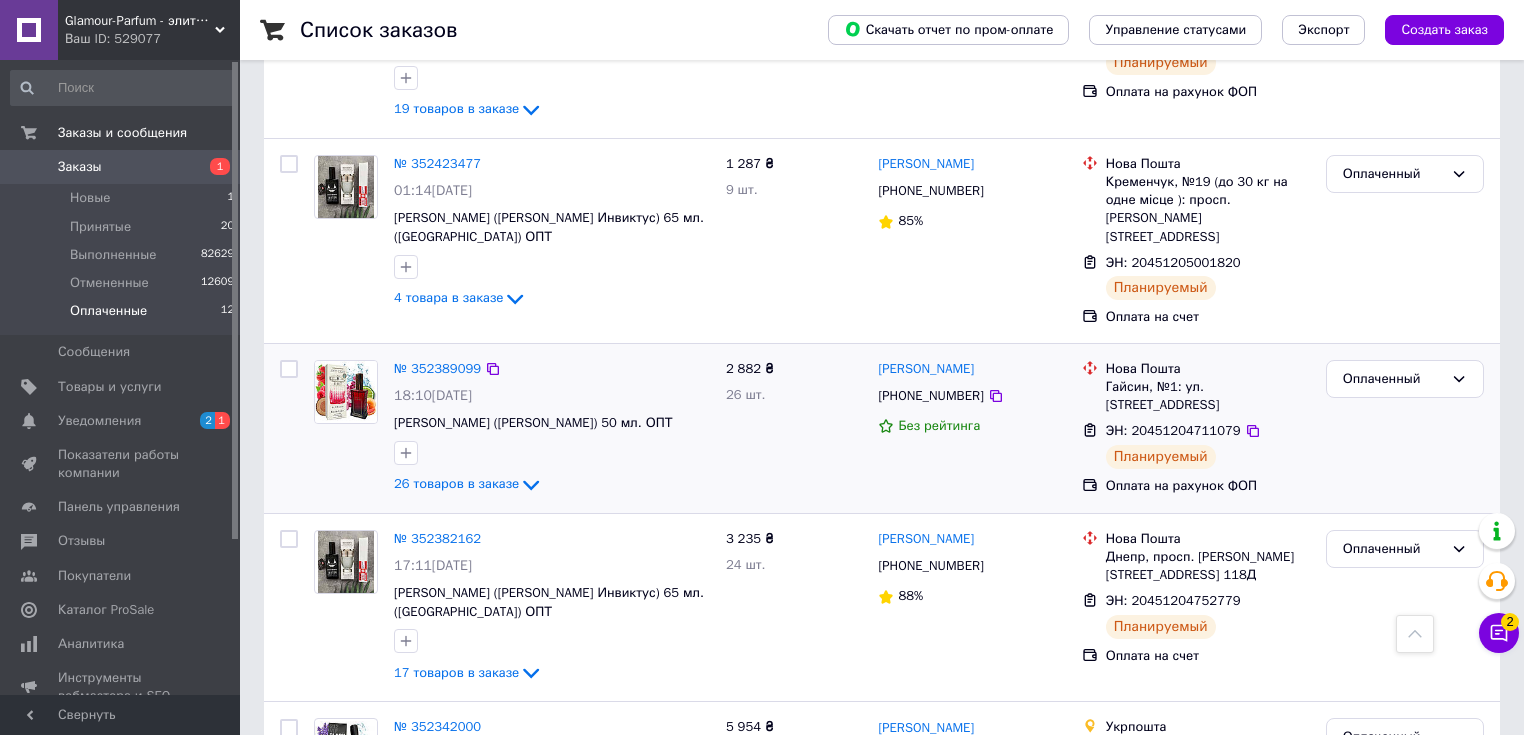 scroll, scrollTop: 1257, scrollLeft: 0, axis: vertical 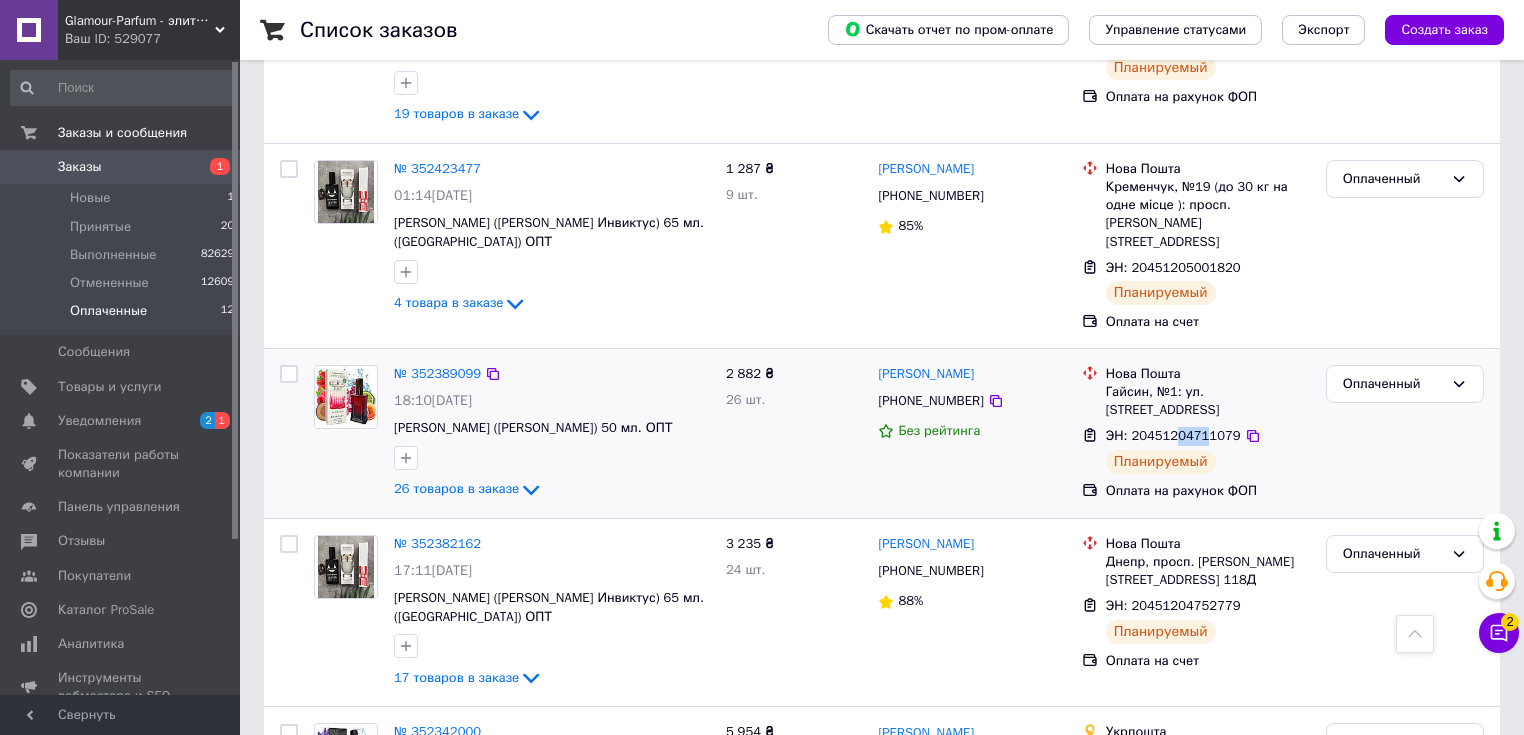 drag, startPoint x: 1173, startPoint y: 416, endPoint x: 1200, endPoint y: 416, distance: 27 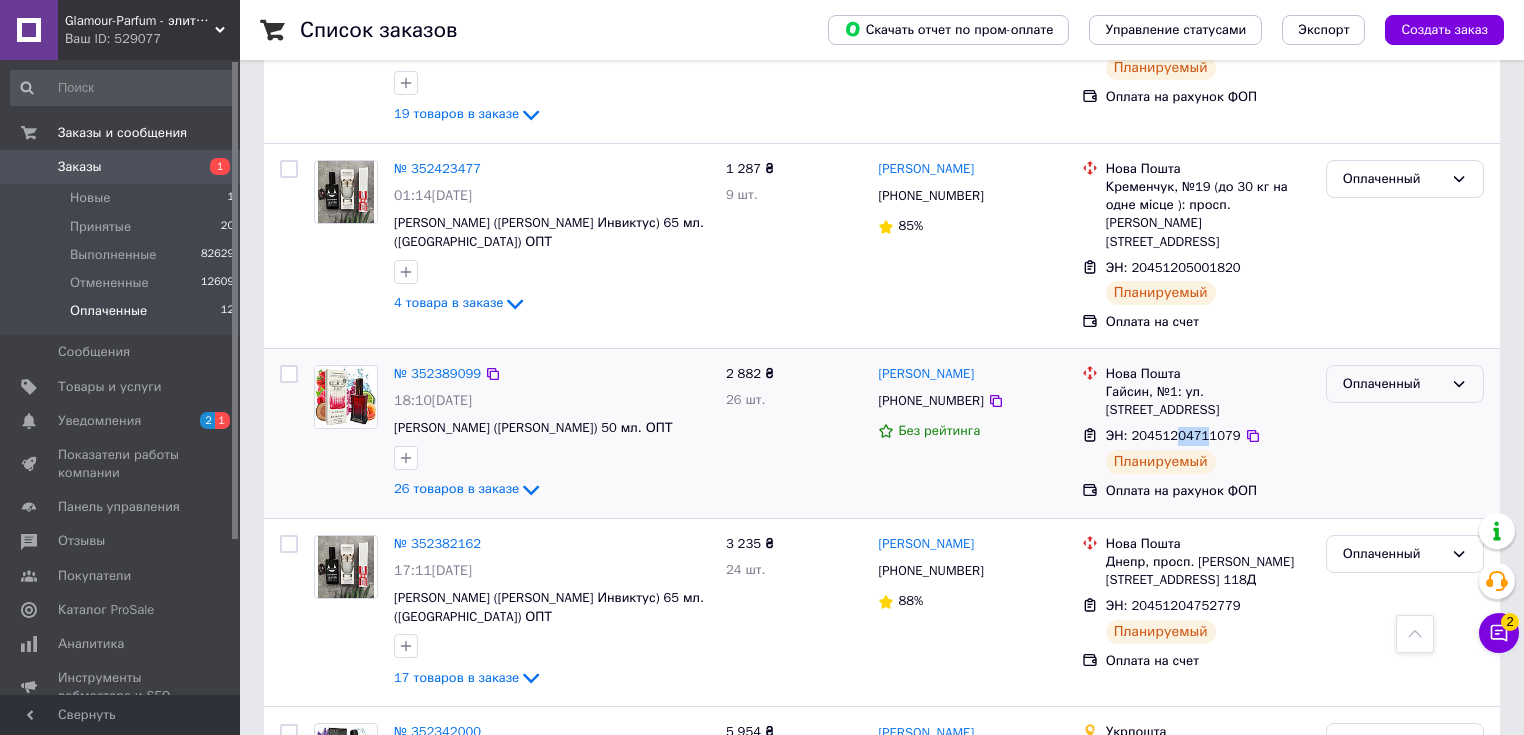 click on "Оплаченный" at bounding box center [1393, 384] 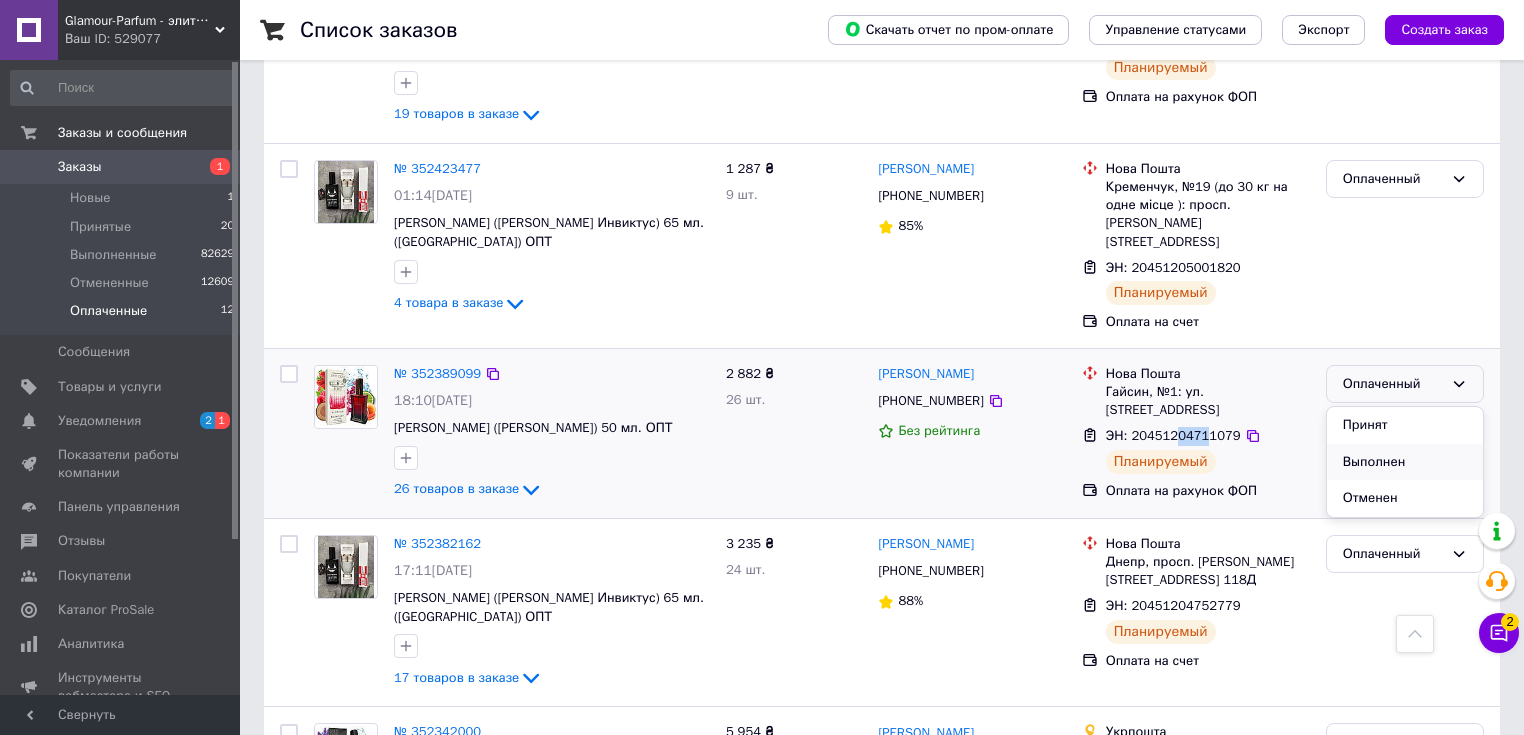 click on "Выполнен" at bounding box center (1405, 462) 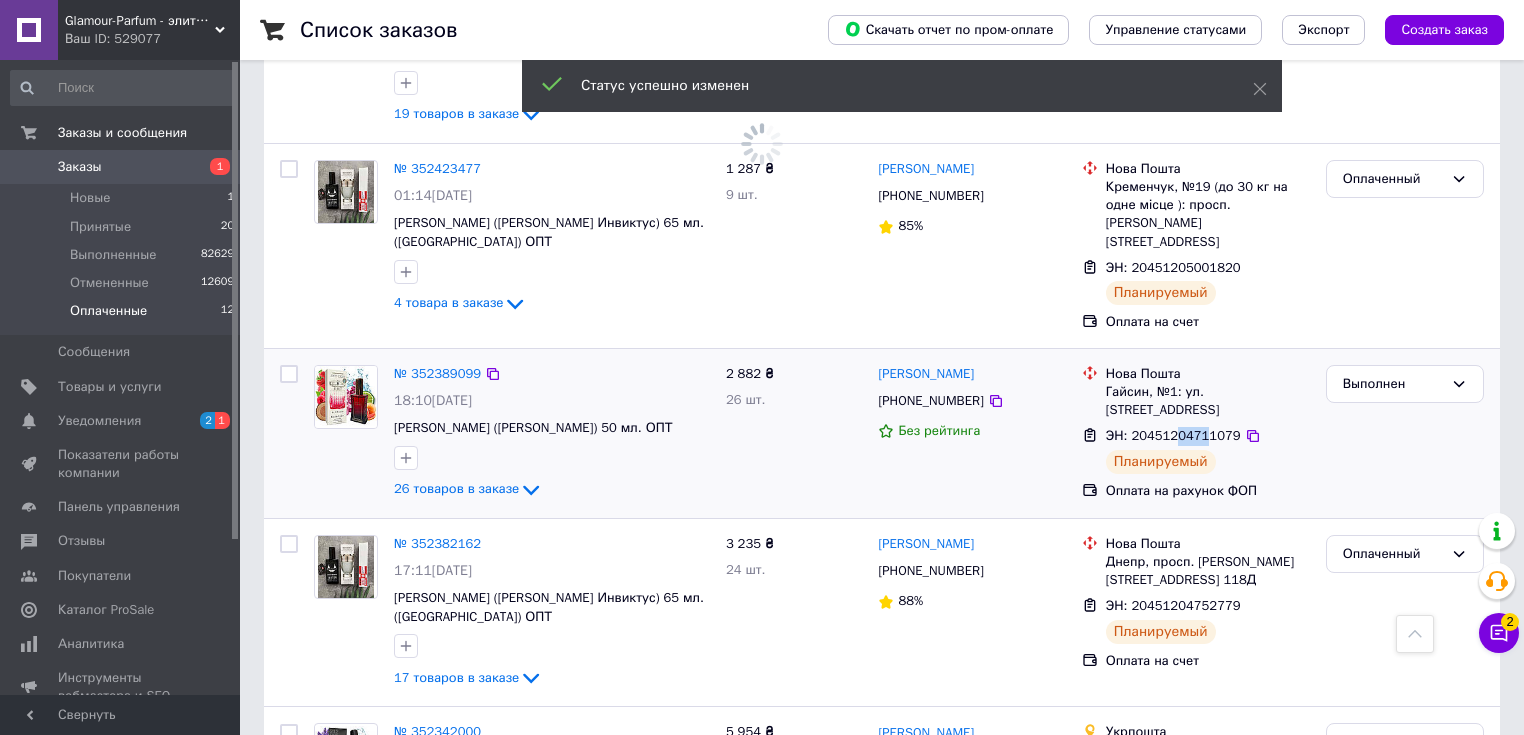 scroll, scrollTop: 1445, scrollLeft: 0, axis: vertical 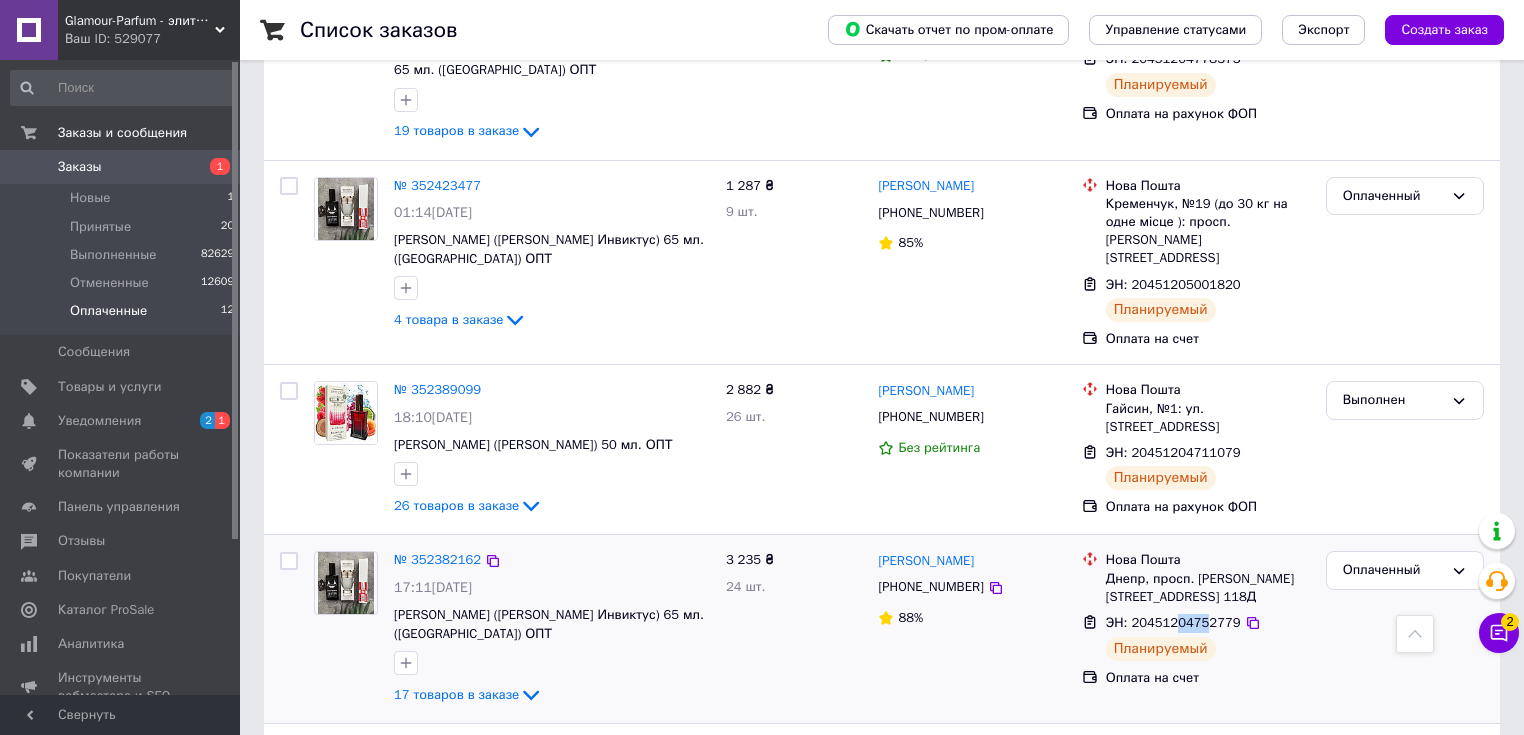 drag, startPoint x: 1172, startPoint y: 623, endPoint x: 1196, endPoint y: 623, distance: 24 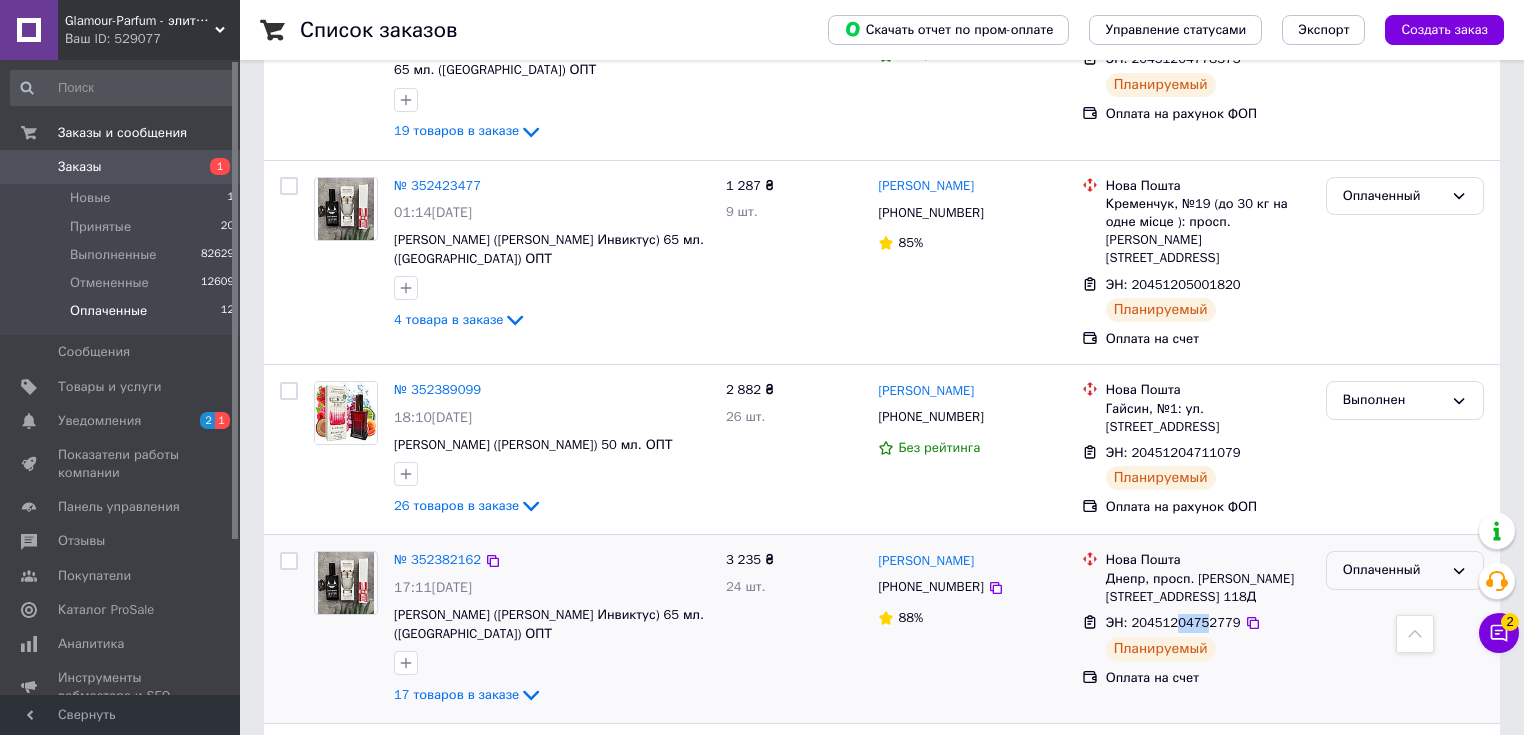 drag, startPoint x: 1384, startPoint y: 554, endPoint x: 1364, endPoint y: 572, distance: 26.907248 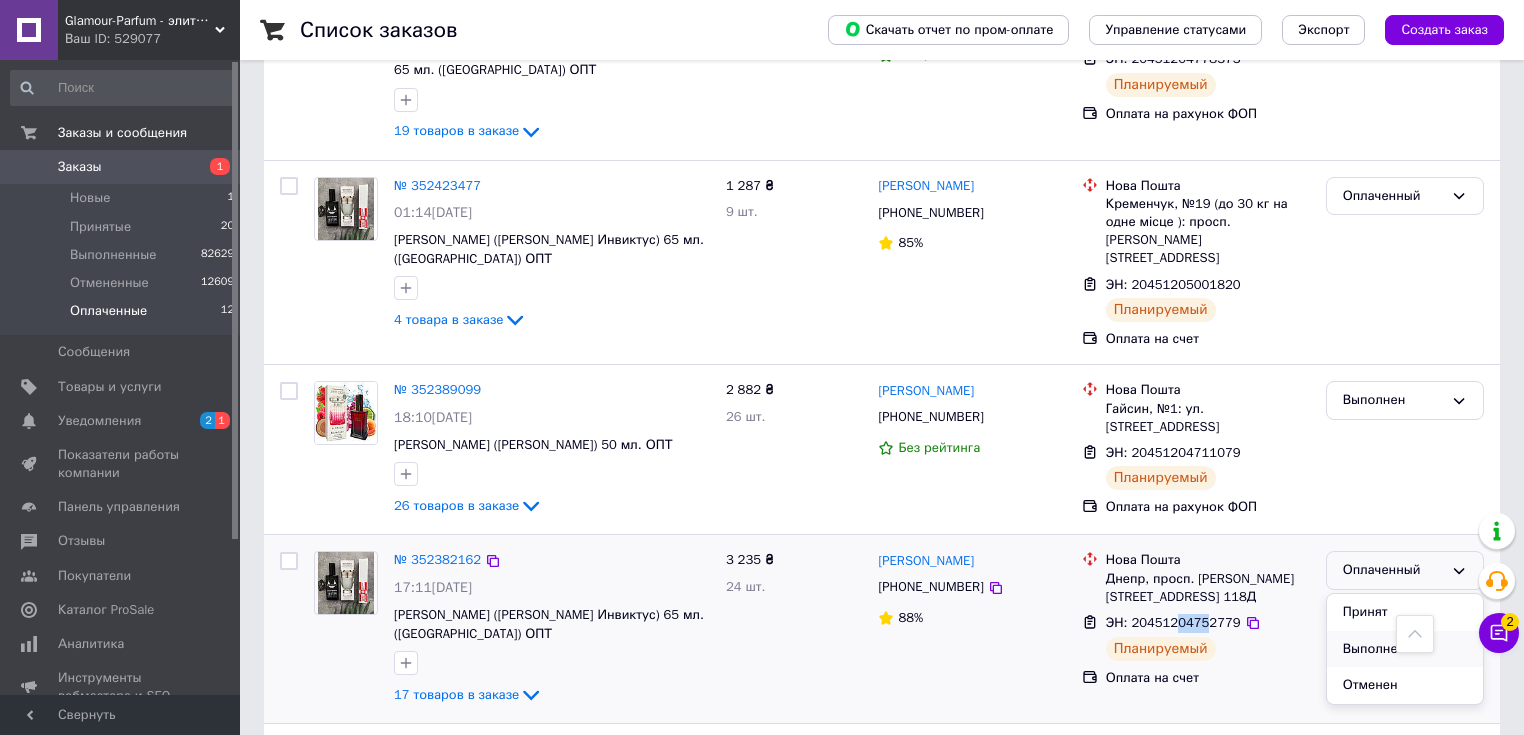 click on "Выполнен" at bounding box center [1405, 649] 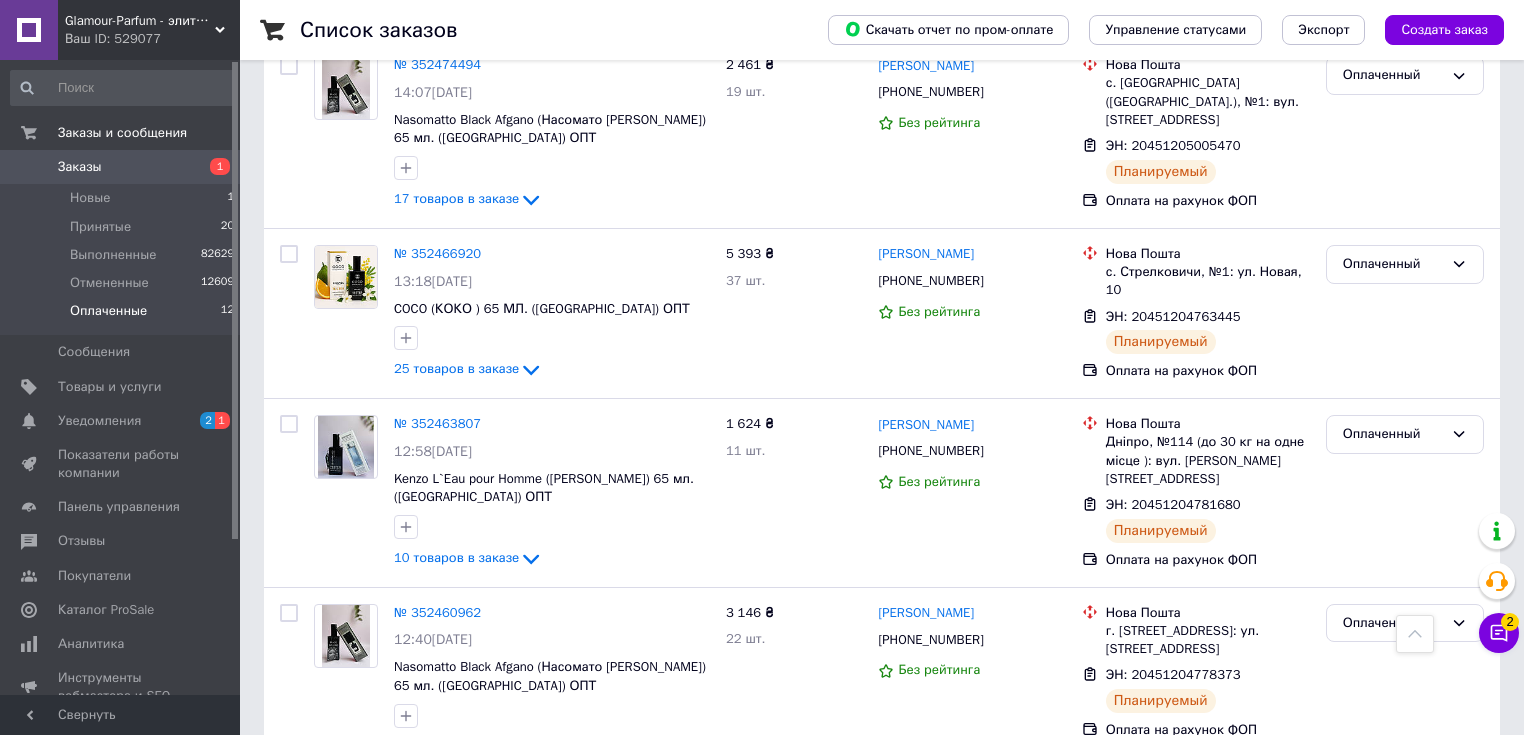 scroll, scrollTop: 828, scrollLeft: 0, axis: vertical 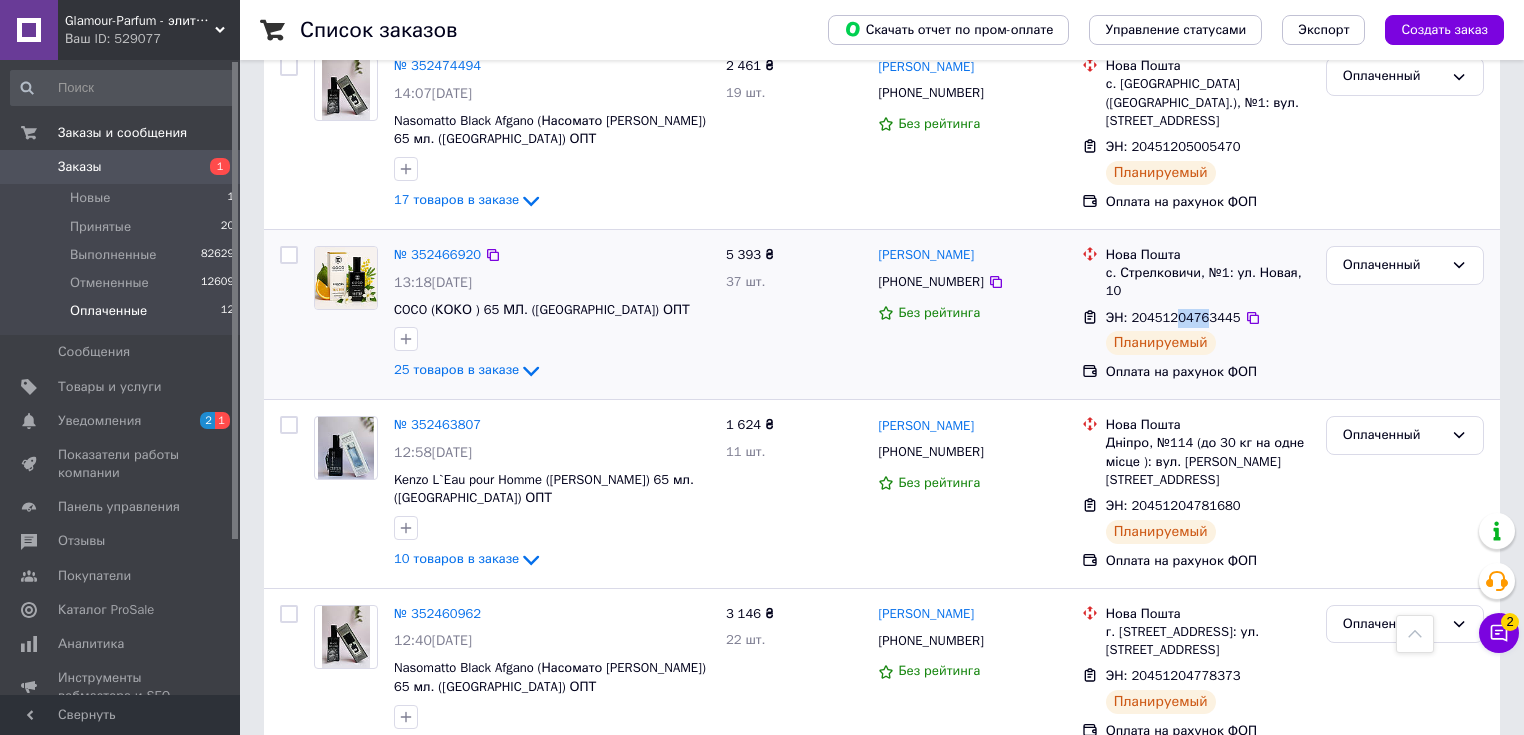 drag, startPoint x: 1172, startPoint y: 280, endPoint x: 1198, endPoint y: 280, distance: 26 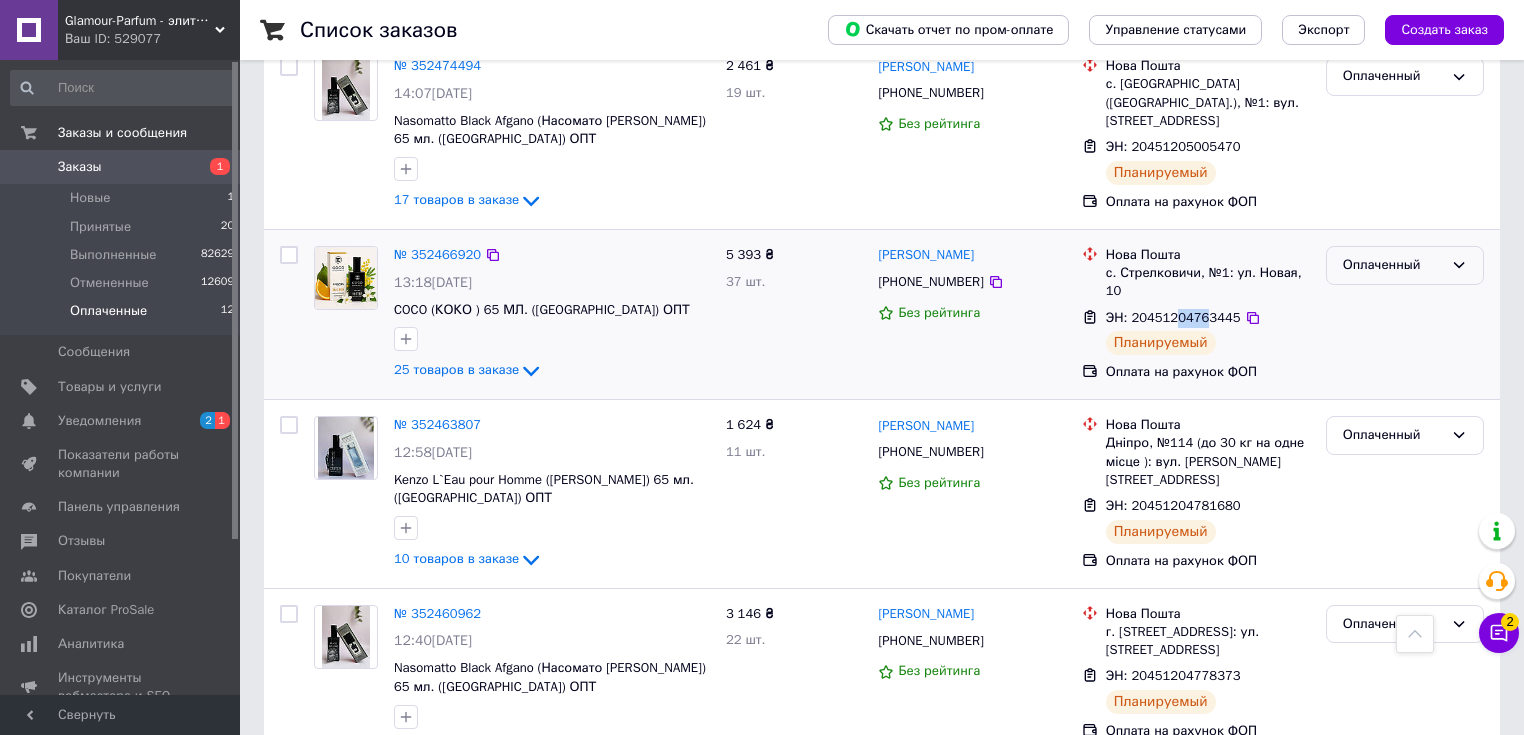 click on "Оплаченный" at bounding box center [1393, 265] 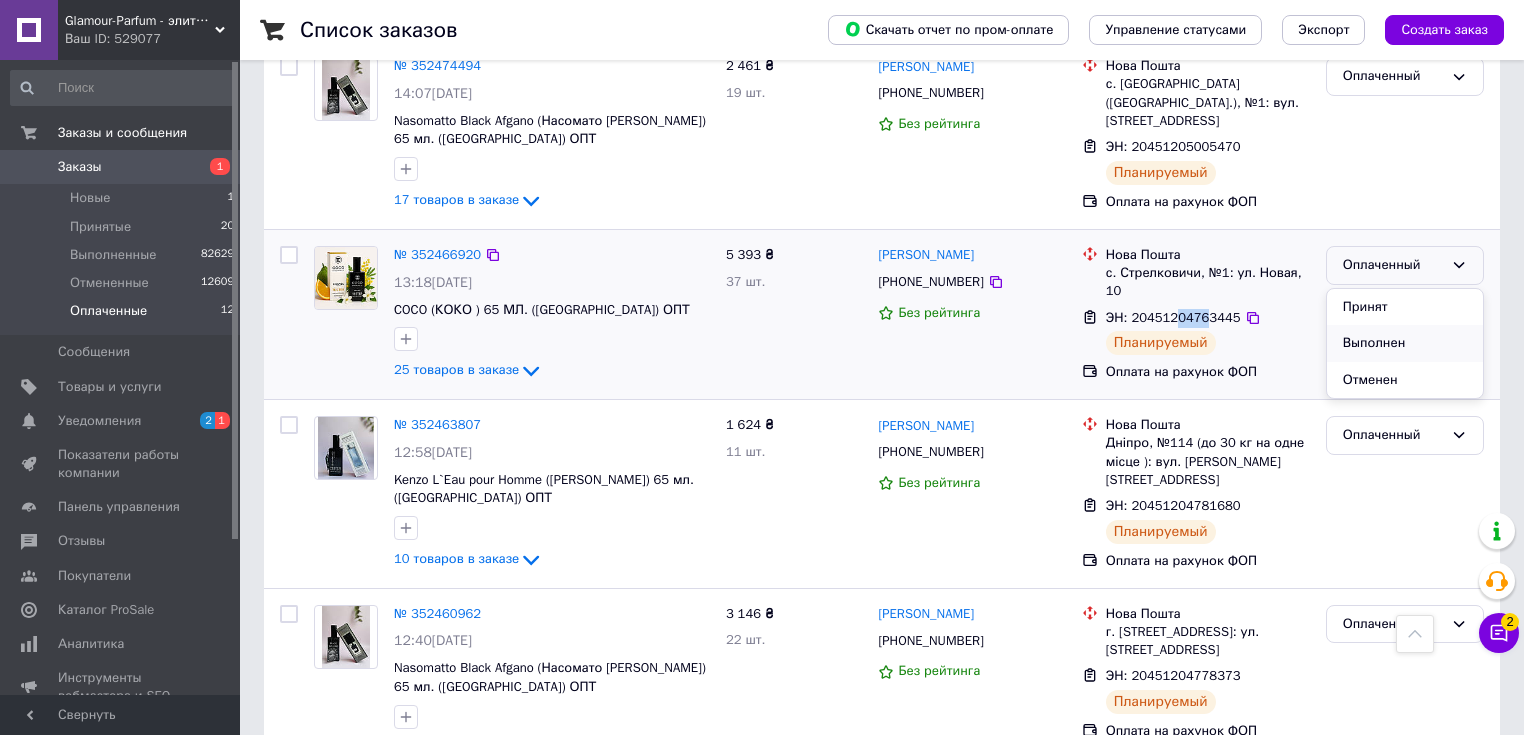 click on "Выполнен" at bounding box center (1405, 343) 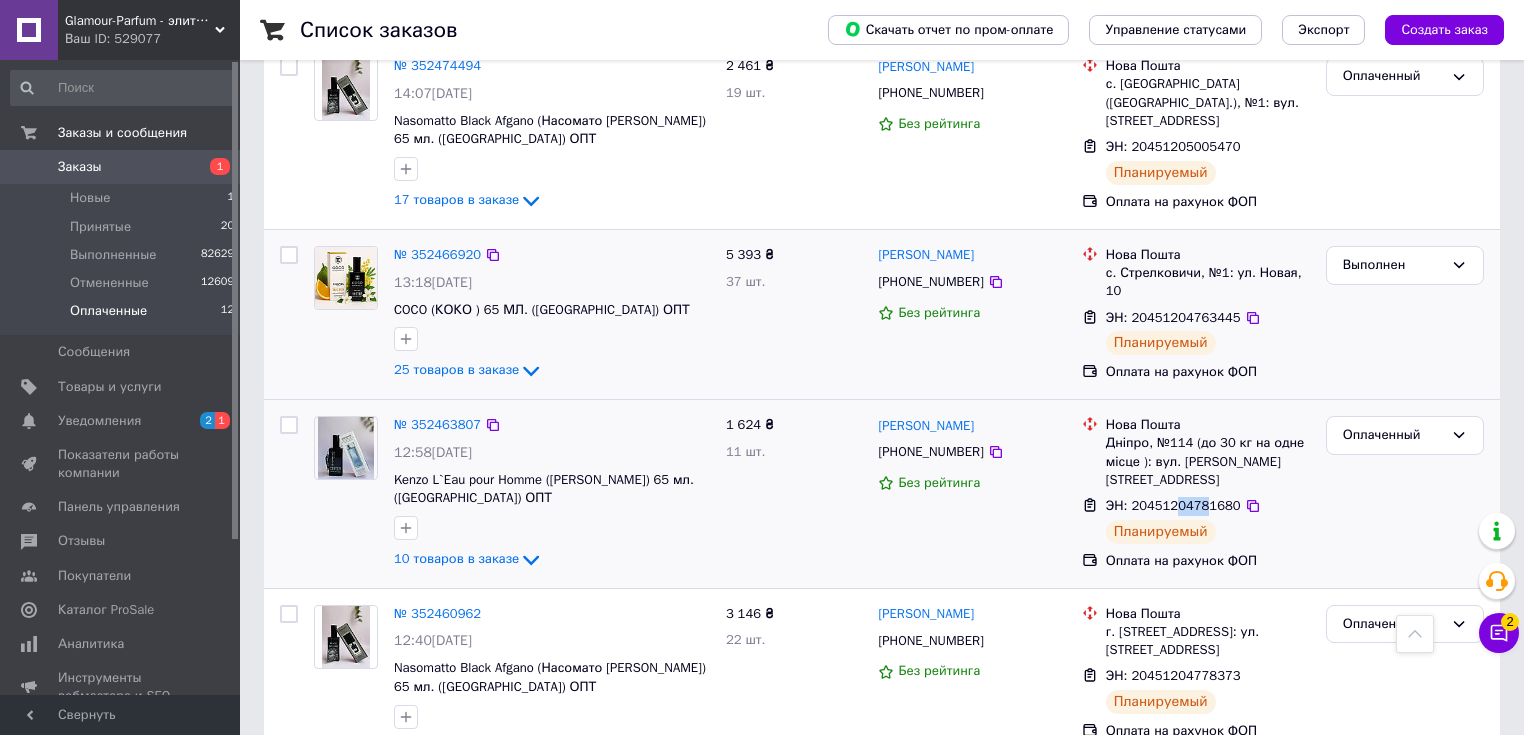 drag, startPoint x: 1169, startPoint y: 469, endPoint x: 1197, endPoint y: 470, distance: 28.01785 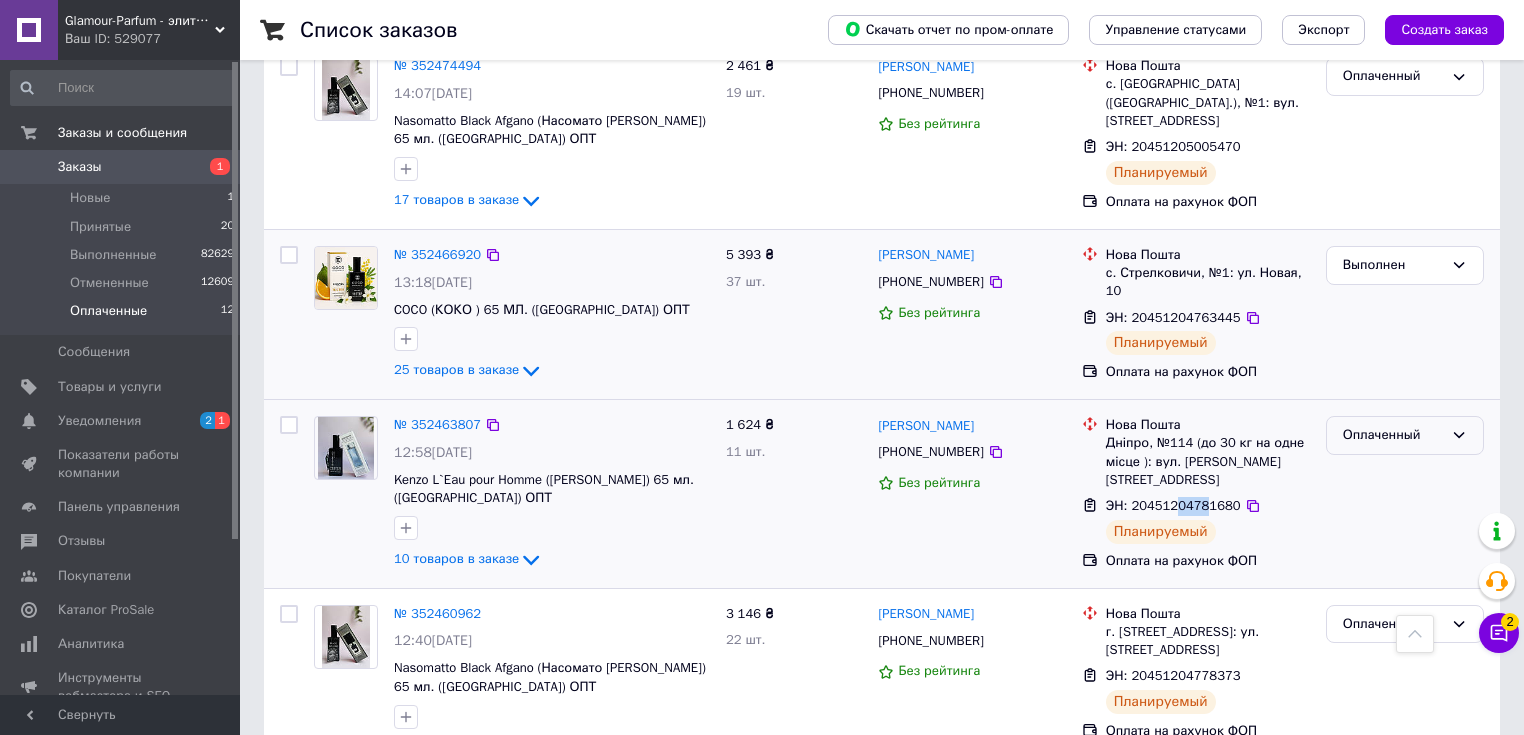 drag, startPoint x: 1405, startPoint y: 412, endPoint x: 1401, endPoint y: 423, distance: 11.7046995 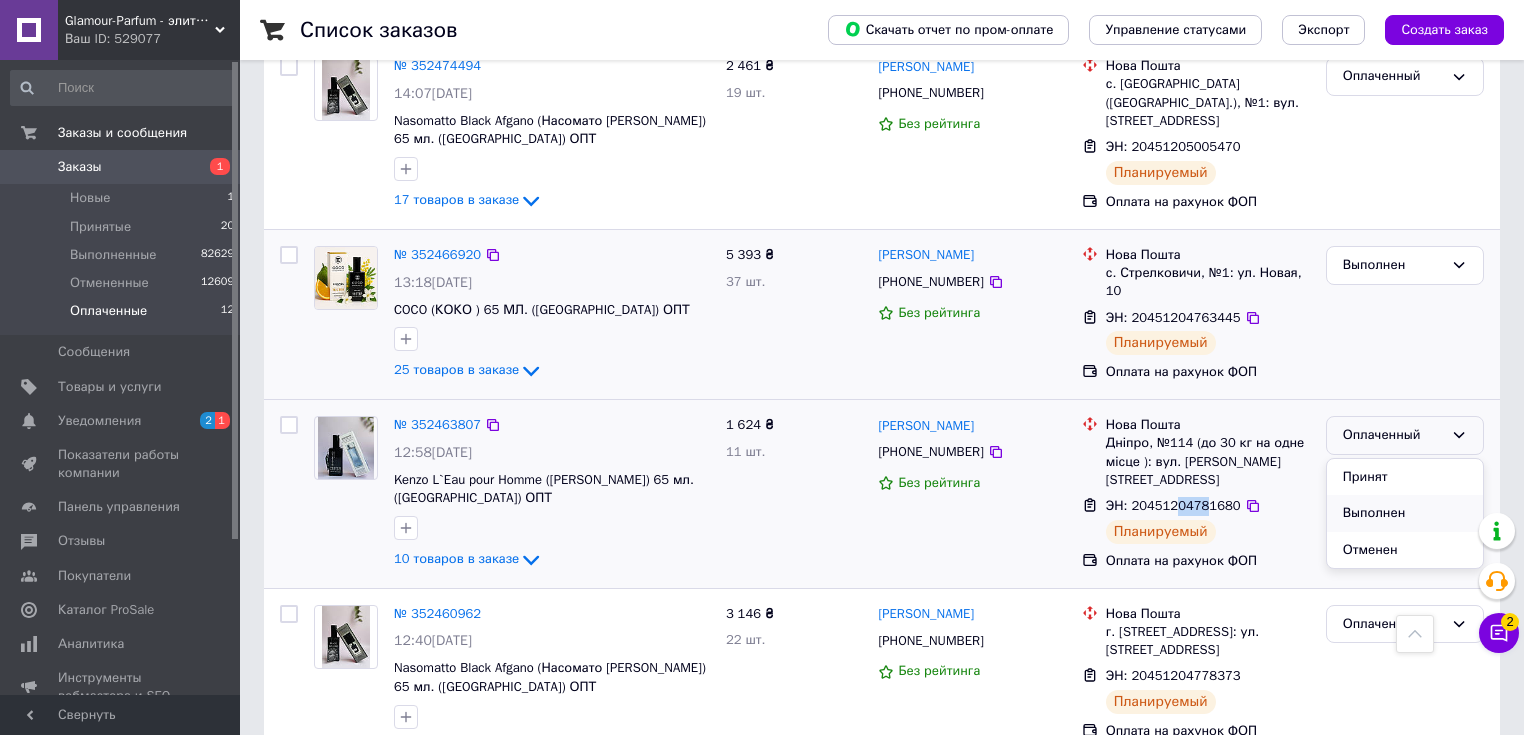 click on "Выполнен" at bounding box center [1405, 513] 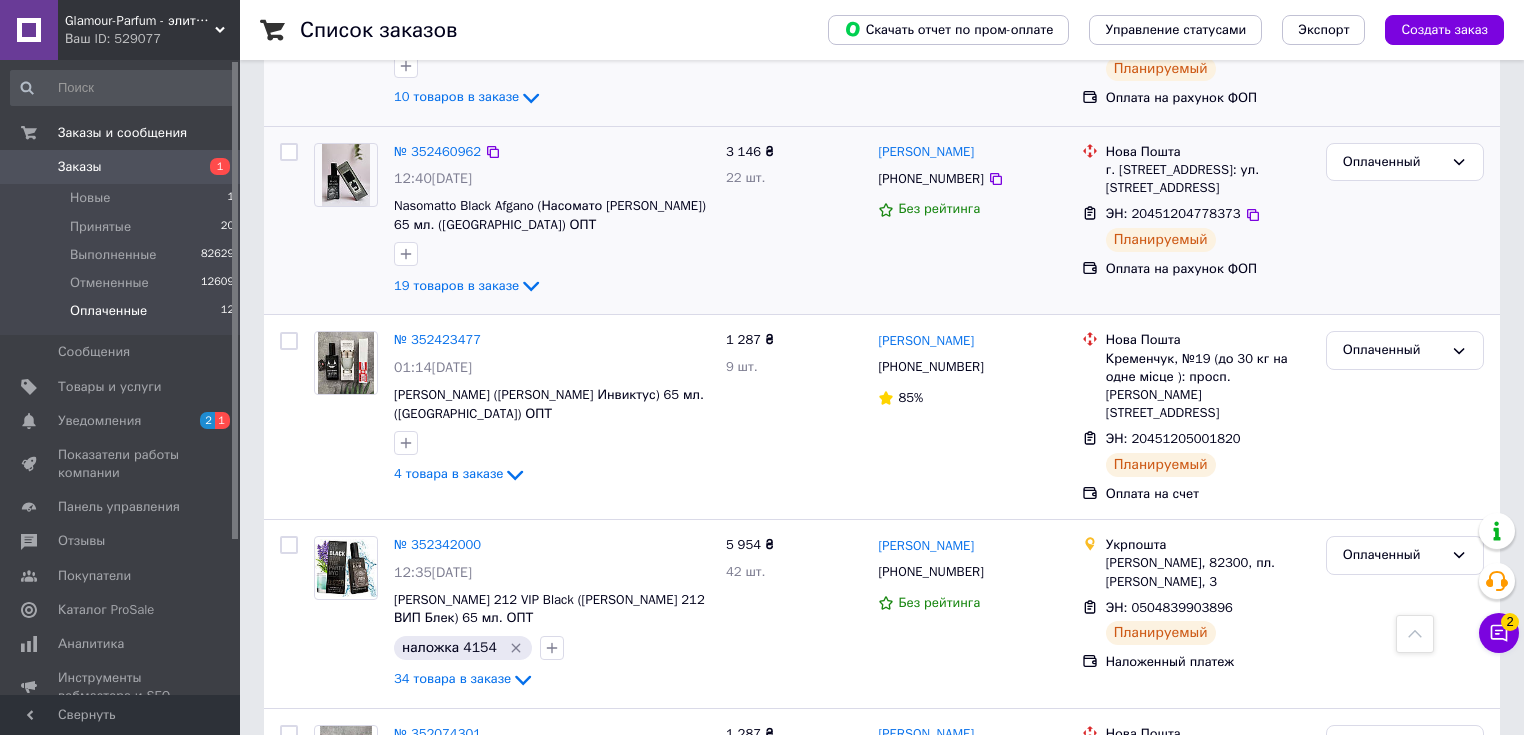 scroll, scrollTop: 1030, scrollLeft: 0, axis: vertical 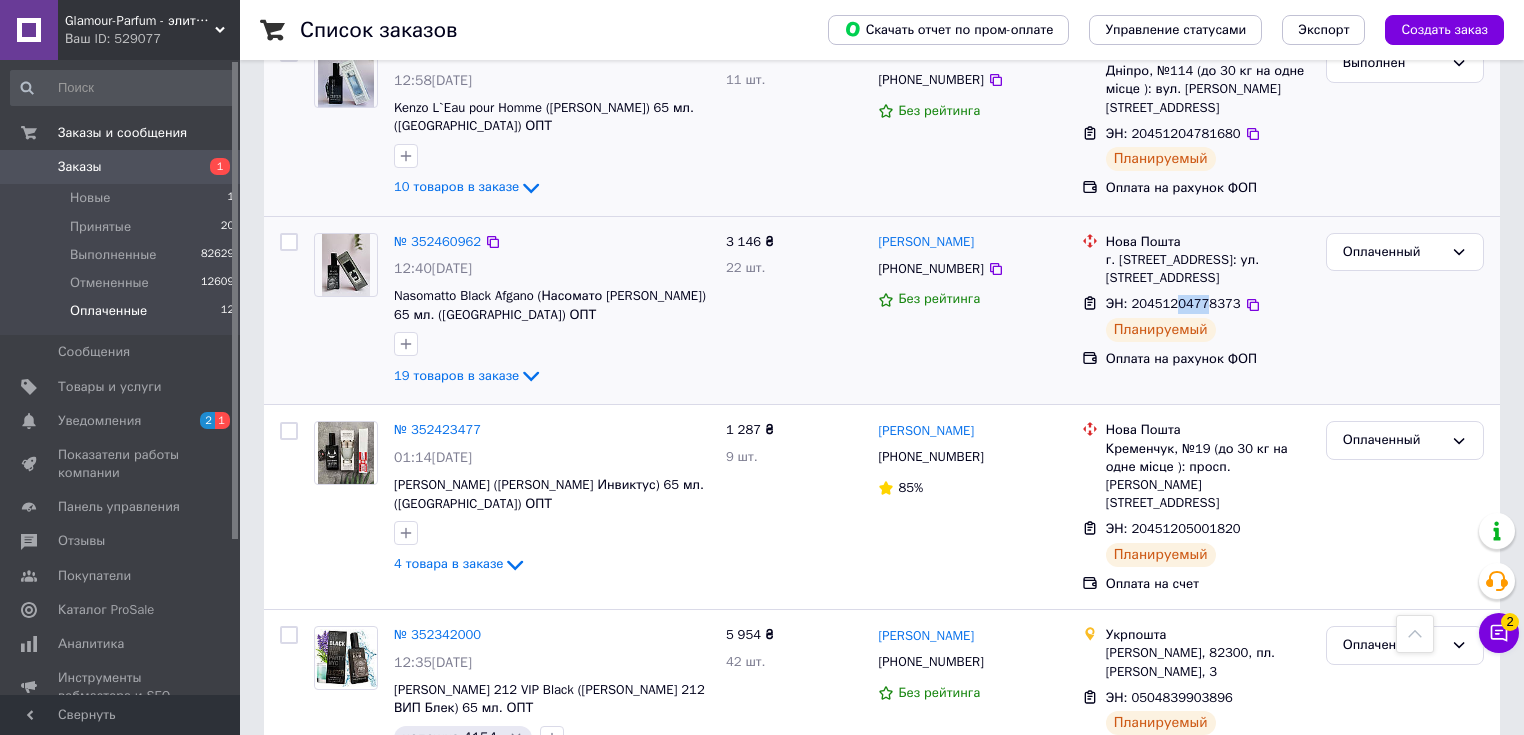 drag, startPoint x: 1170, startPoint y: 284, endPoint x: 1198, endPoint y: 284, distance: 28 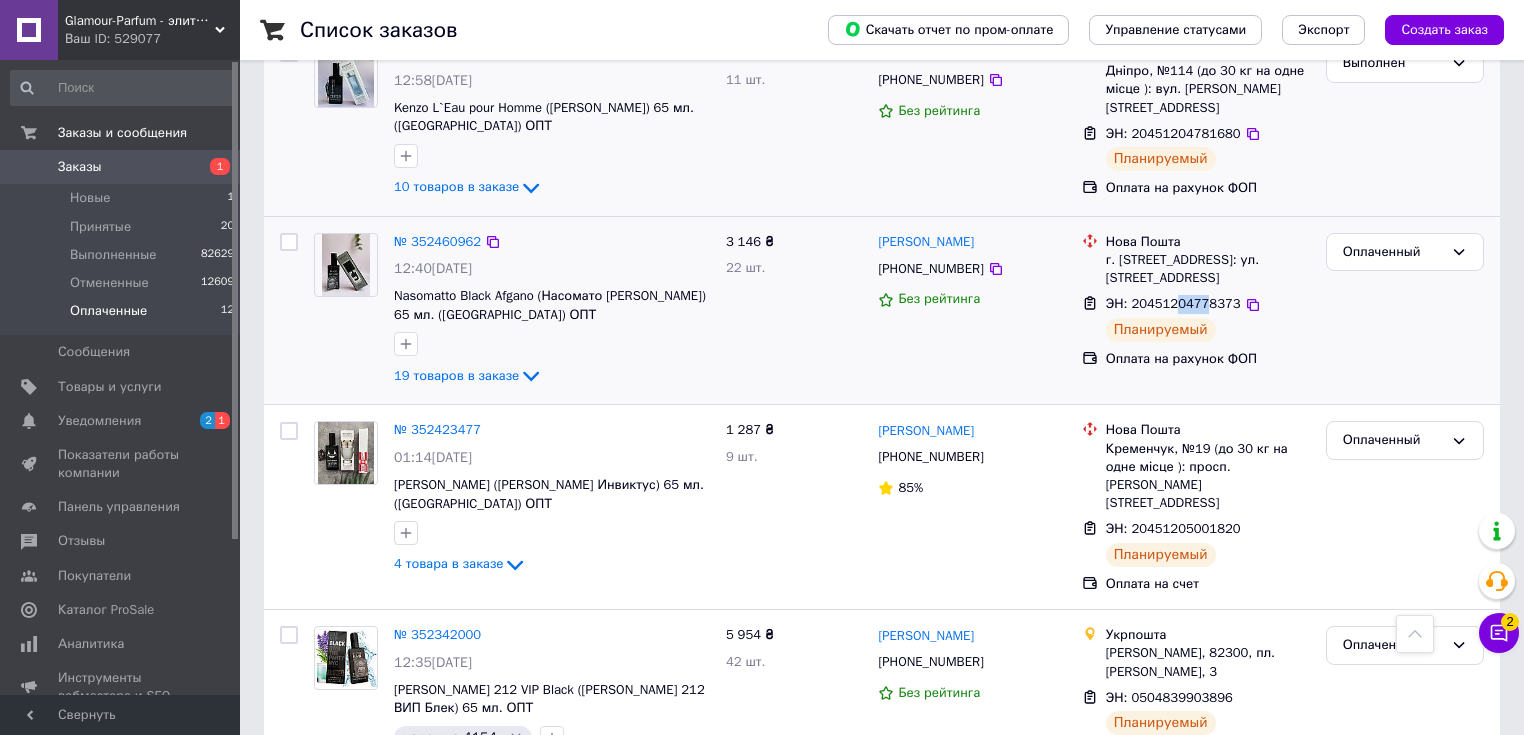 click on "ЭН: 20451204778373" at bounding box center [1173, 303] 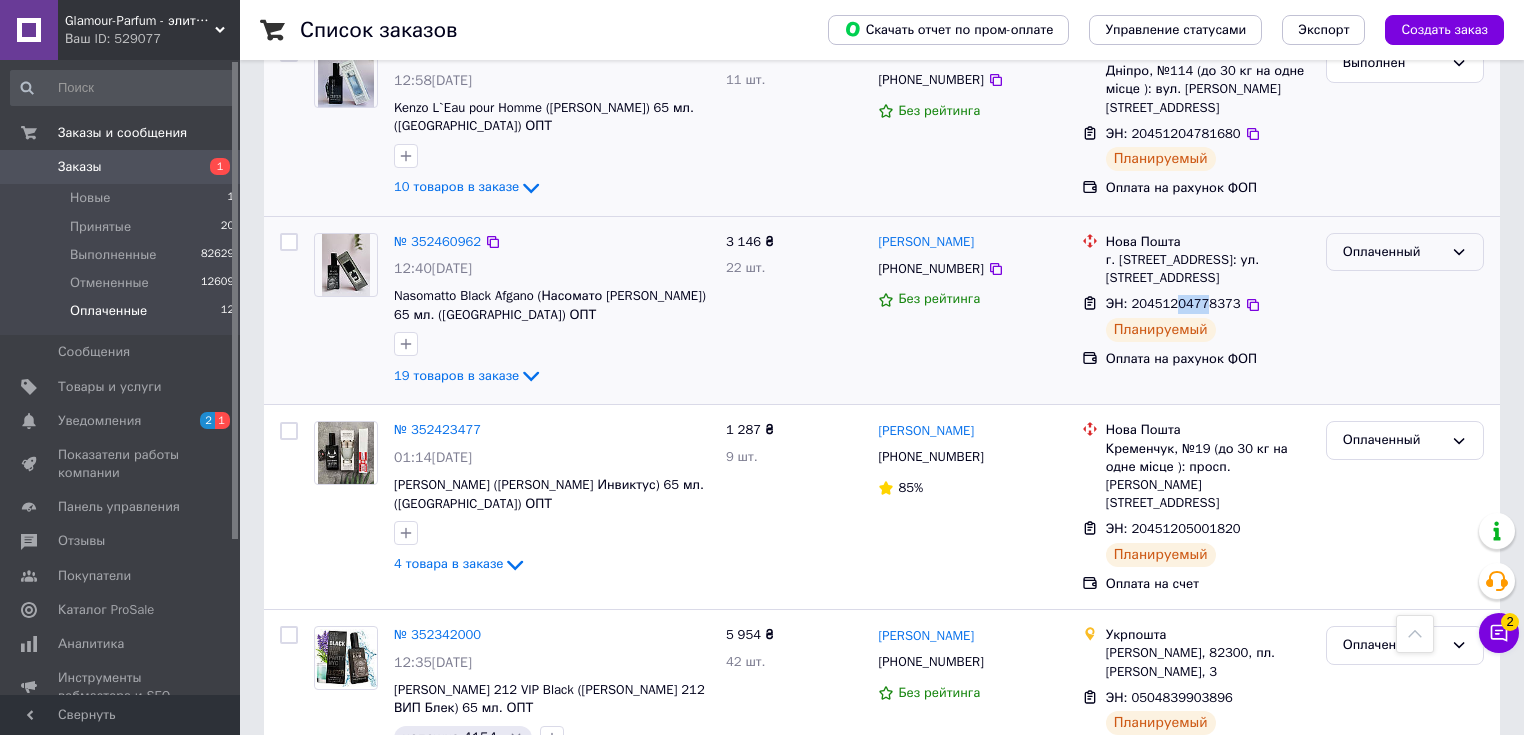 click on "Оплаченный" at bounding box center [1393, 252] 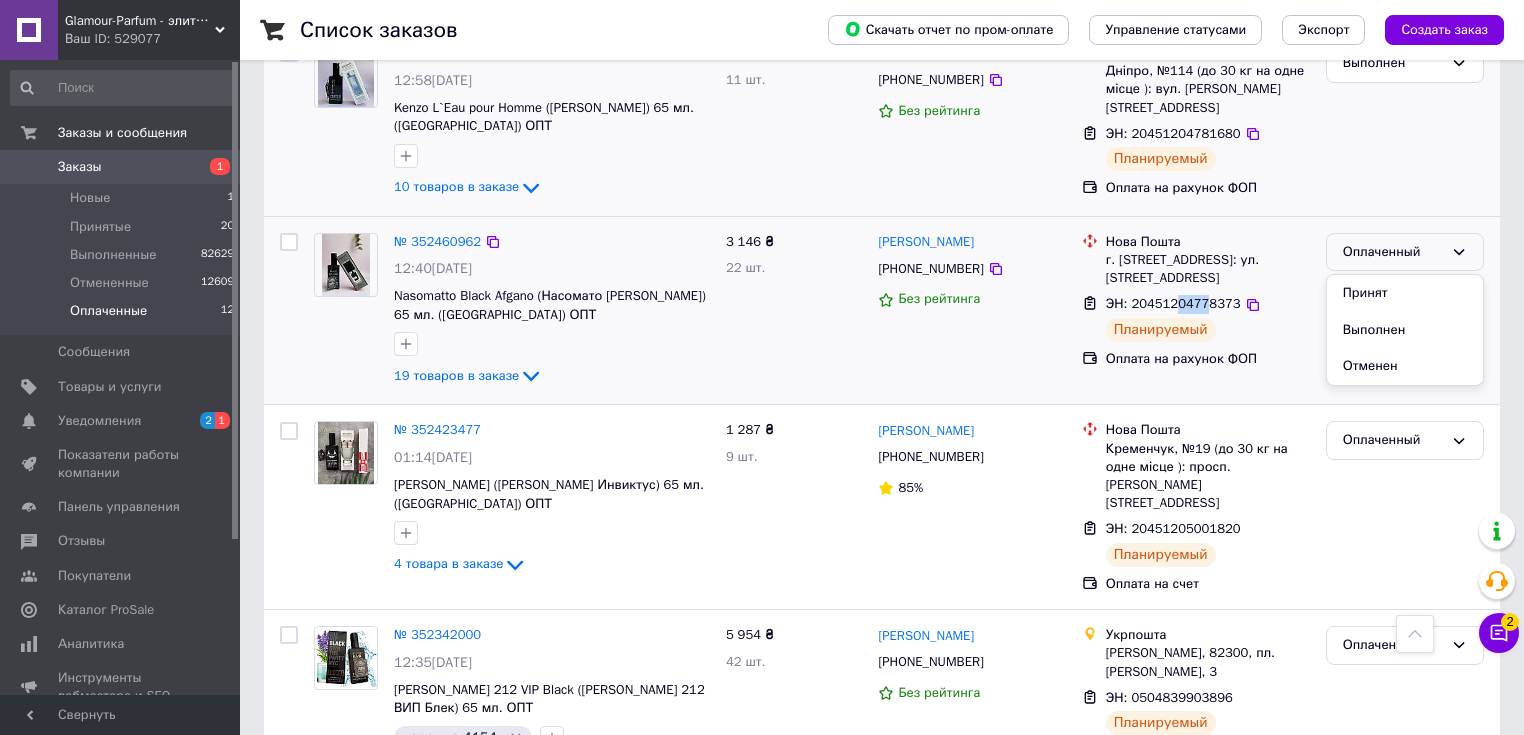 click on "Выполнен" at bounding box center [1405, 330] 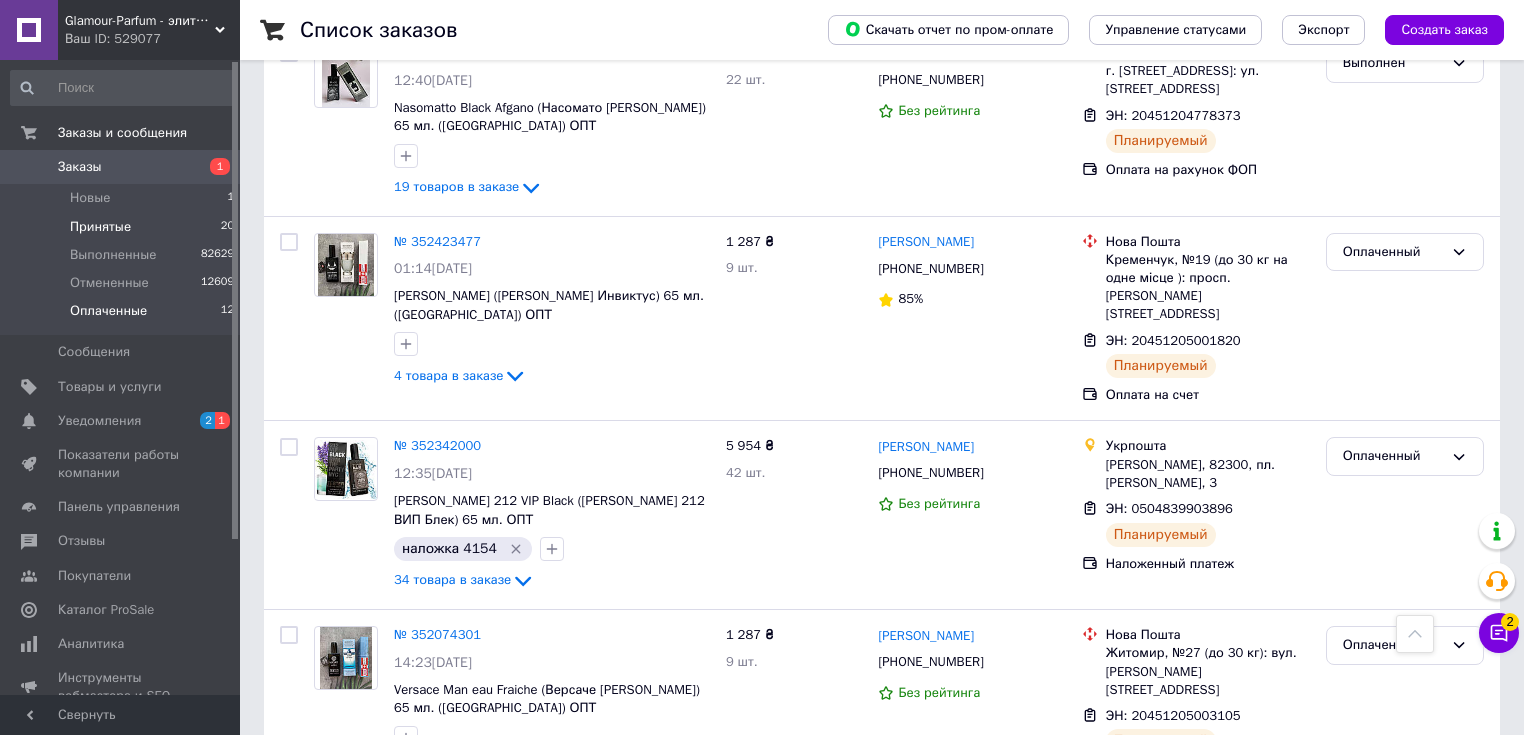 click on "Принятые 20" at bounding box center (123, 227) 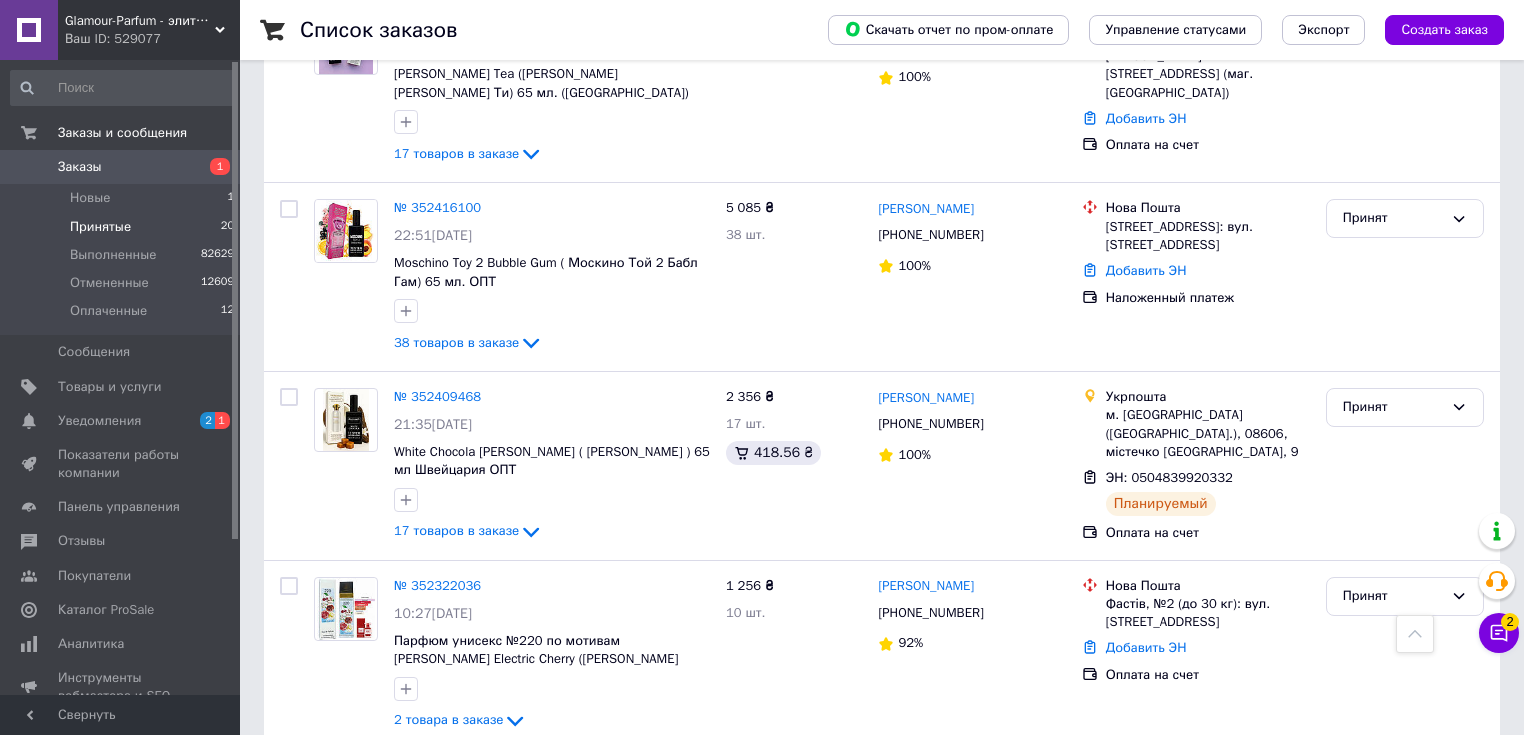 scroll, scrollTop: 2240, scrollLeft: 0, axis: vertical 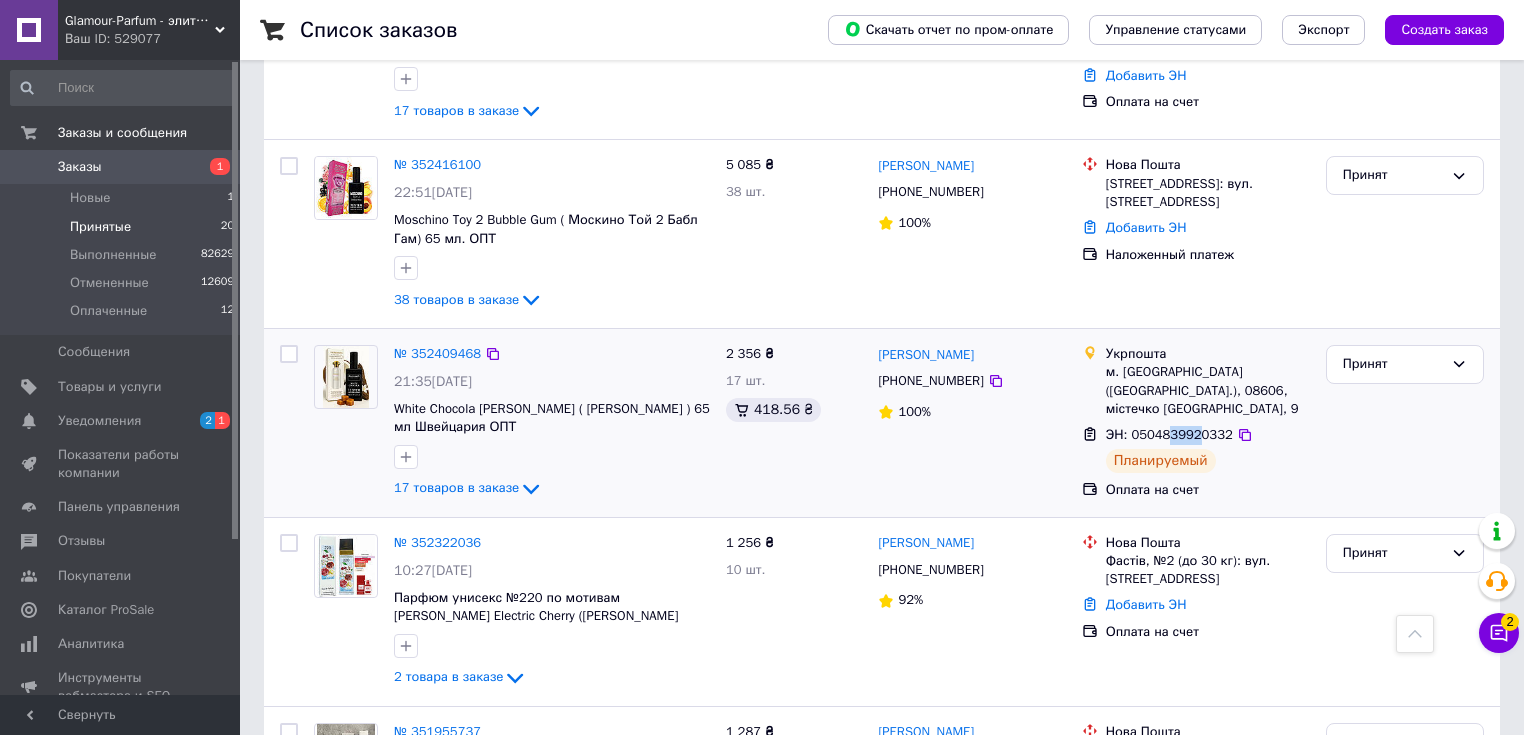 drag, startPoint x: 1164, startPoint y: 384, endPoint x: 1191, endPoint y: 384, distance: 27 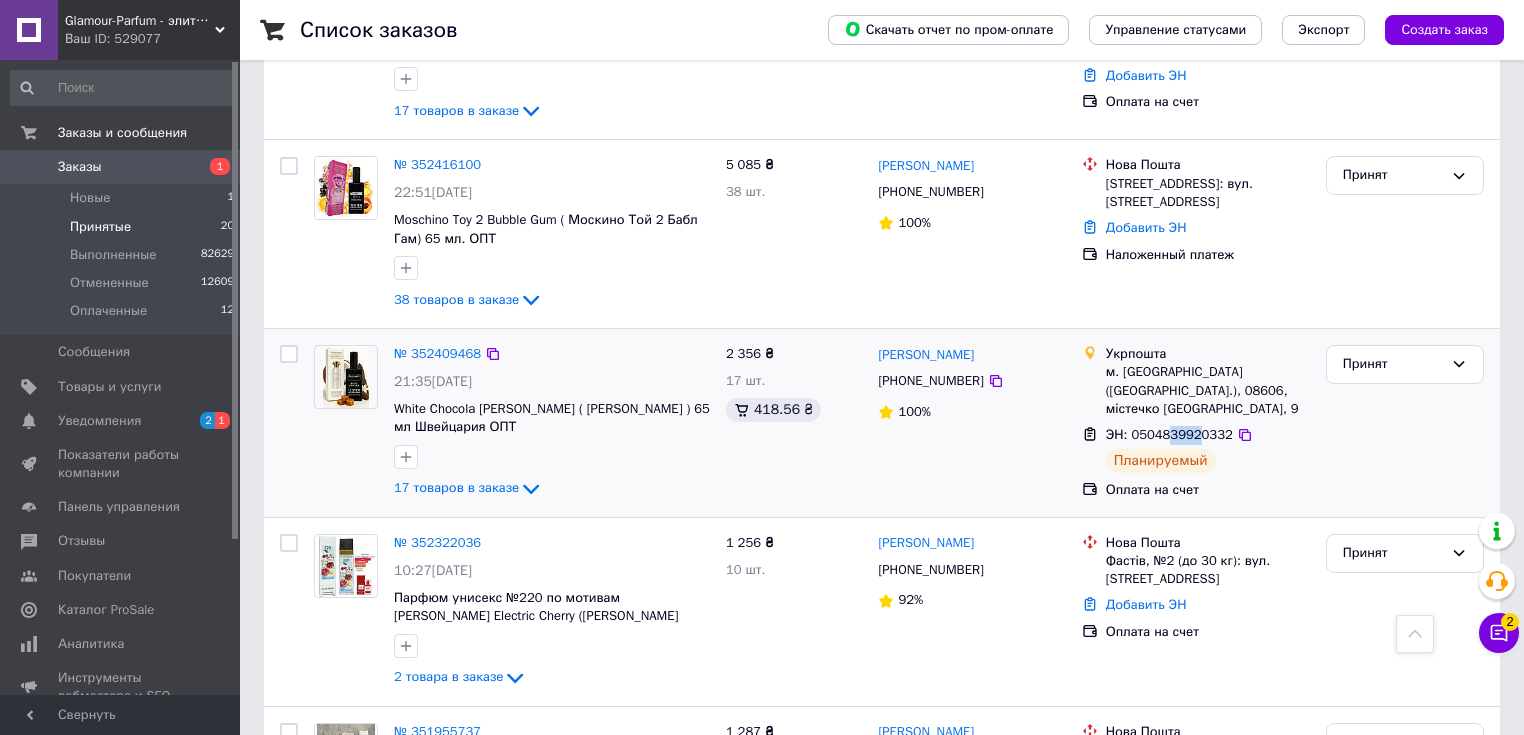 click on "ЭН: 0504839920332" at bounding box center [1169, 434] 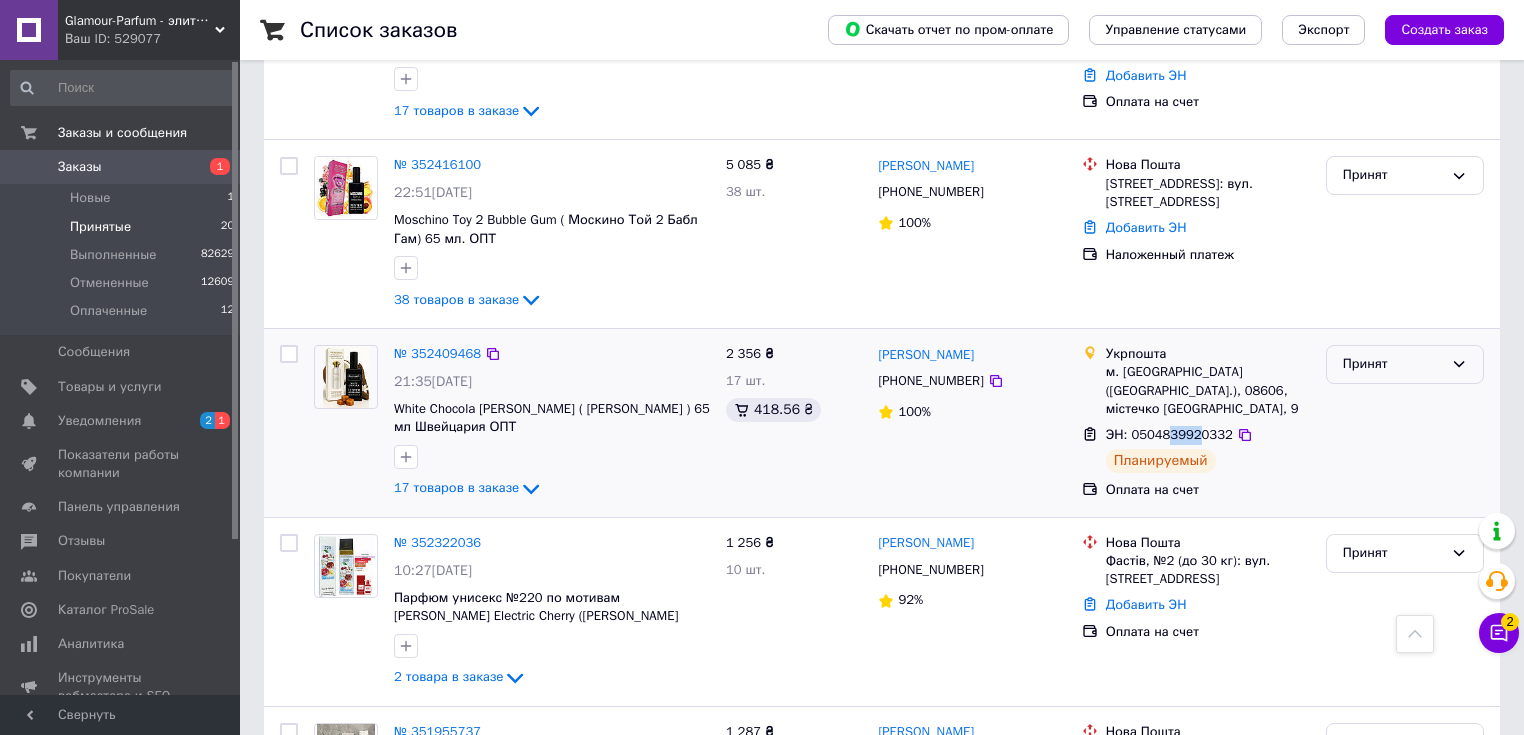 click on "Принят" at bounding box center (1393, 364) 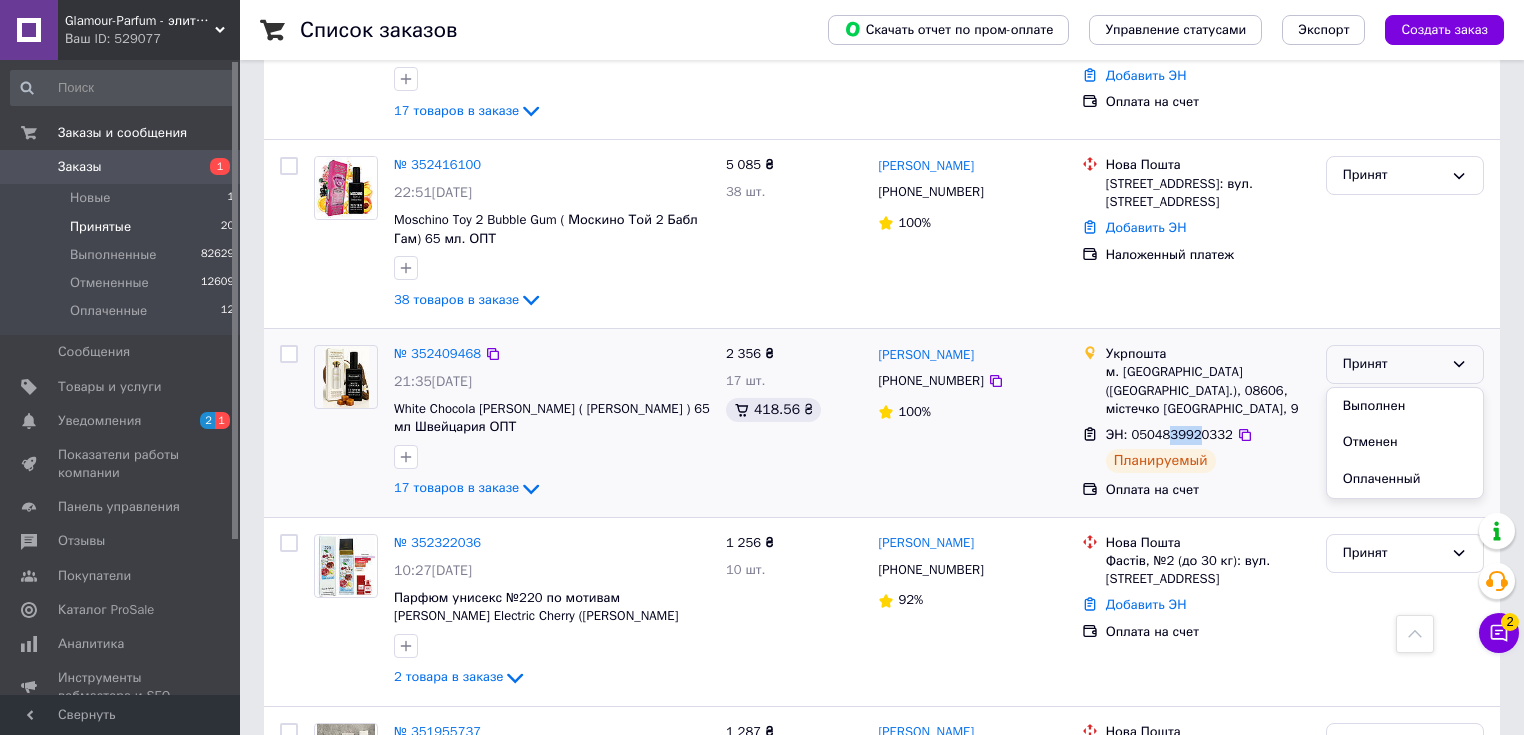 click on "Принят" at bounding box center [1393, 364] 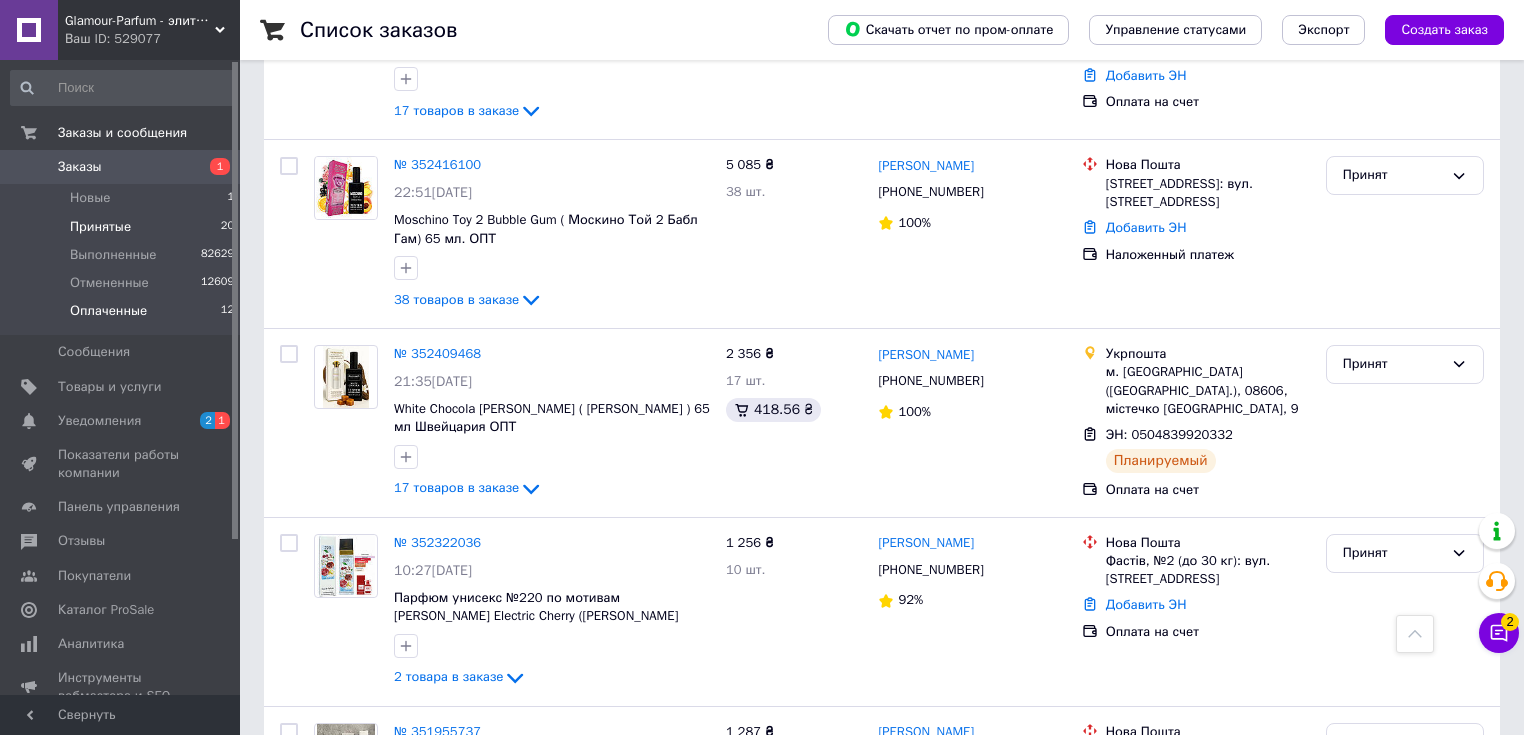 click on "Оплаченные 12" at bounding box center [123, 316] 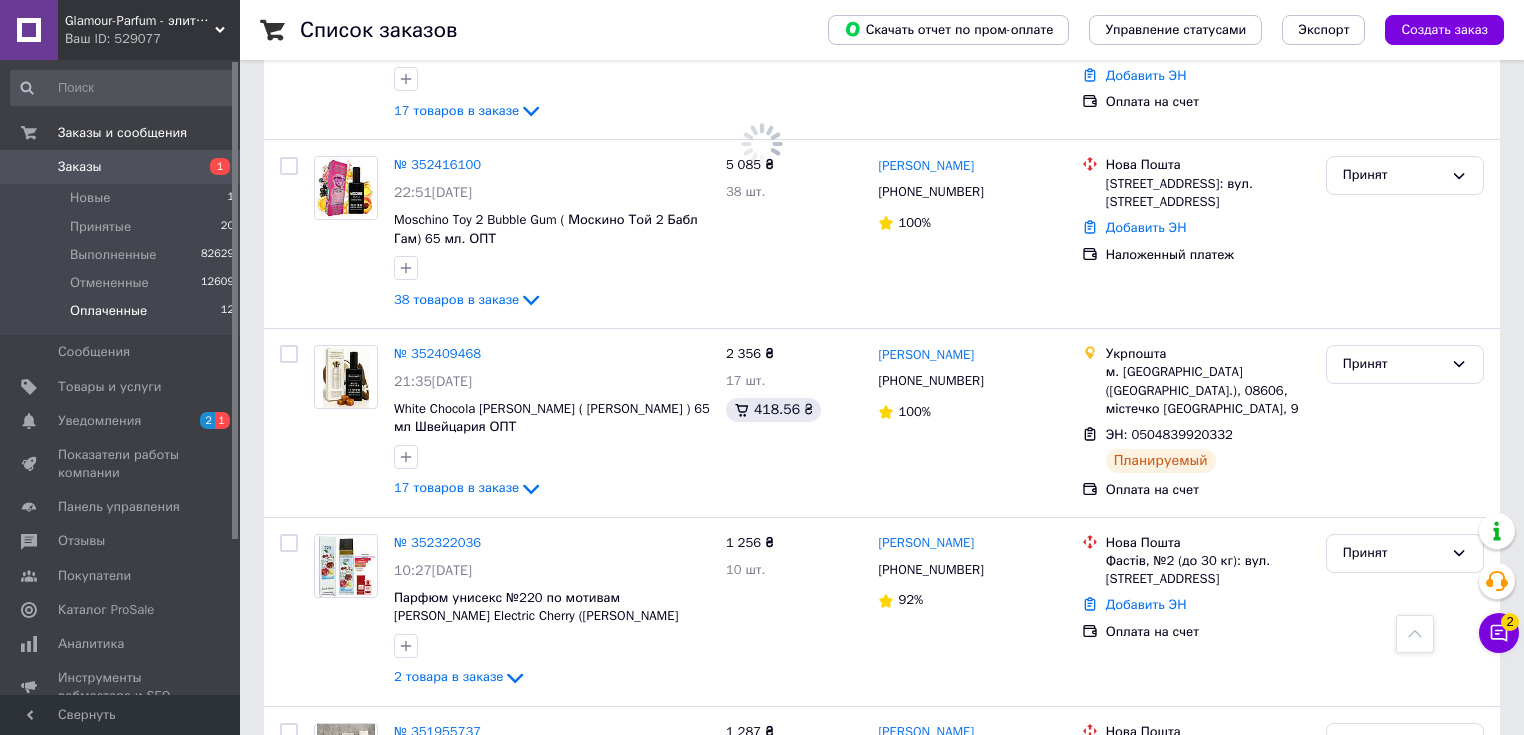 scroll, scrollTop: 0, scrollLeft: 0, axis: both 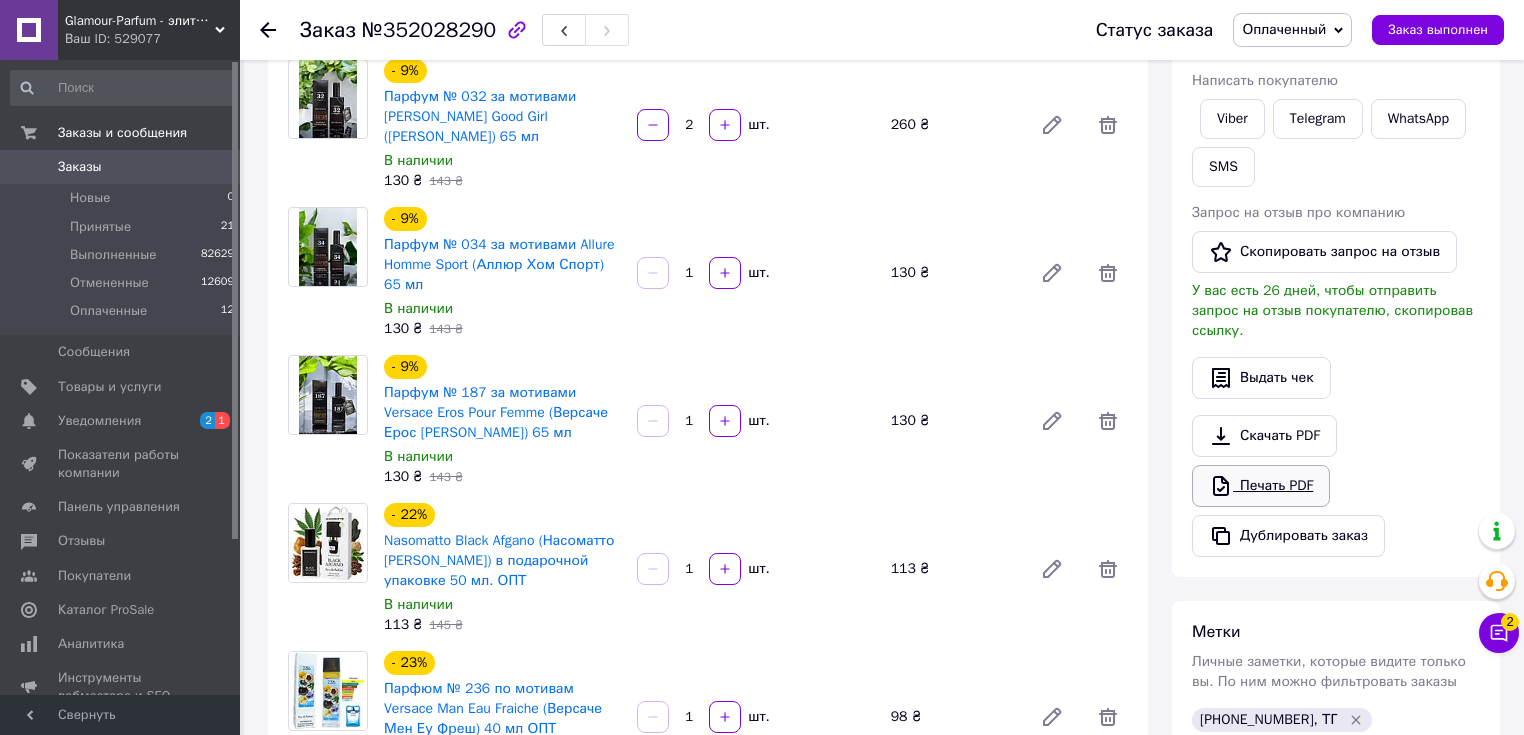 click on "Печать PDF" at bounding box center [1261, 486] 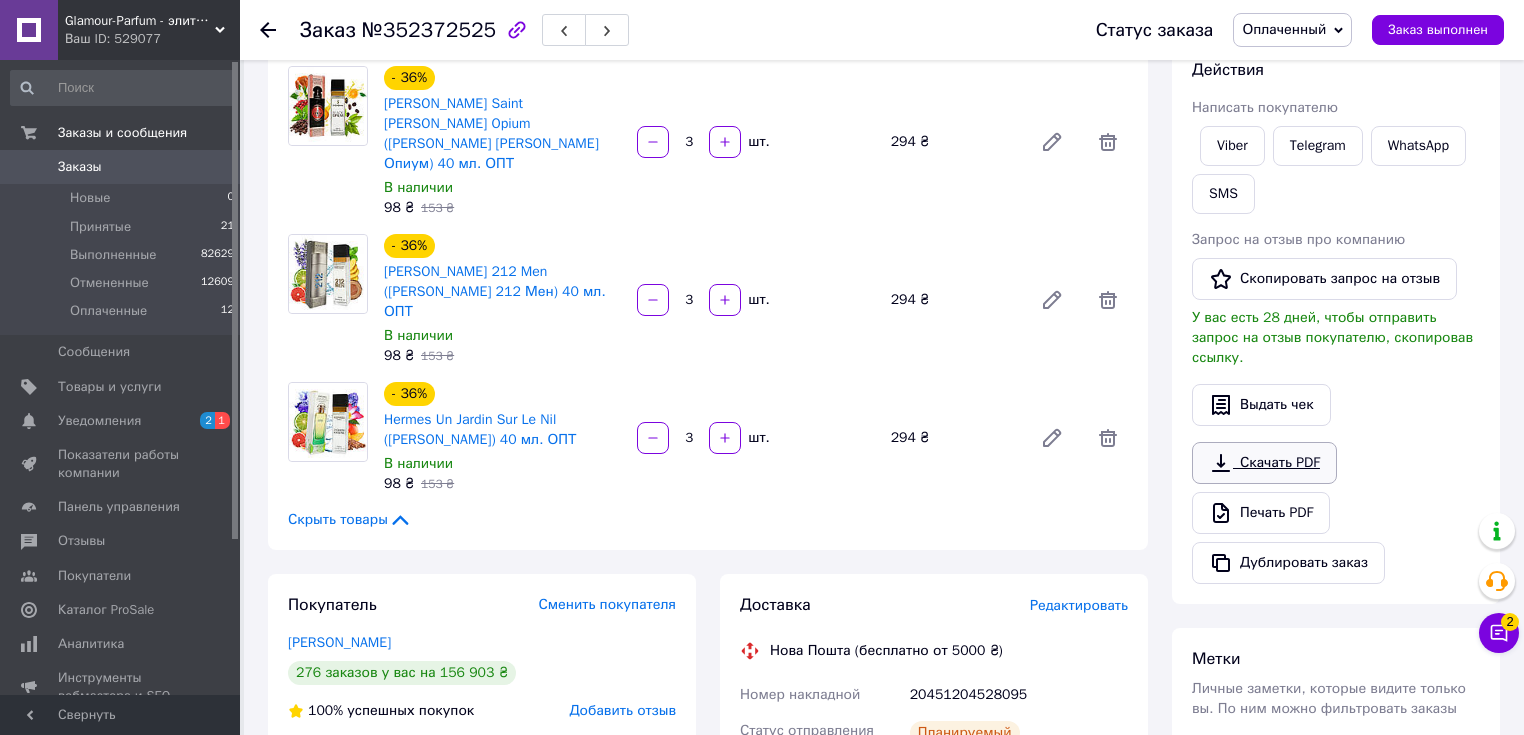scroll, scrollTop: 320, scrollLeft: 0, axis: vertical 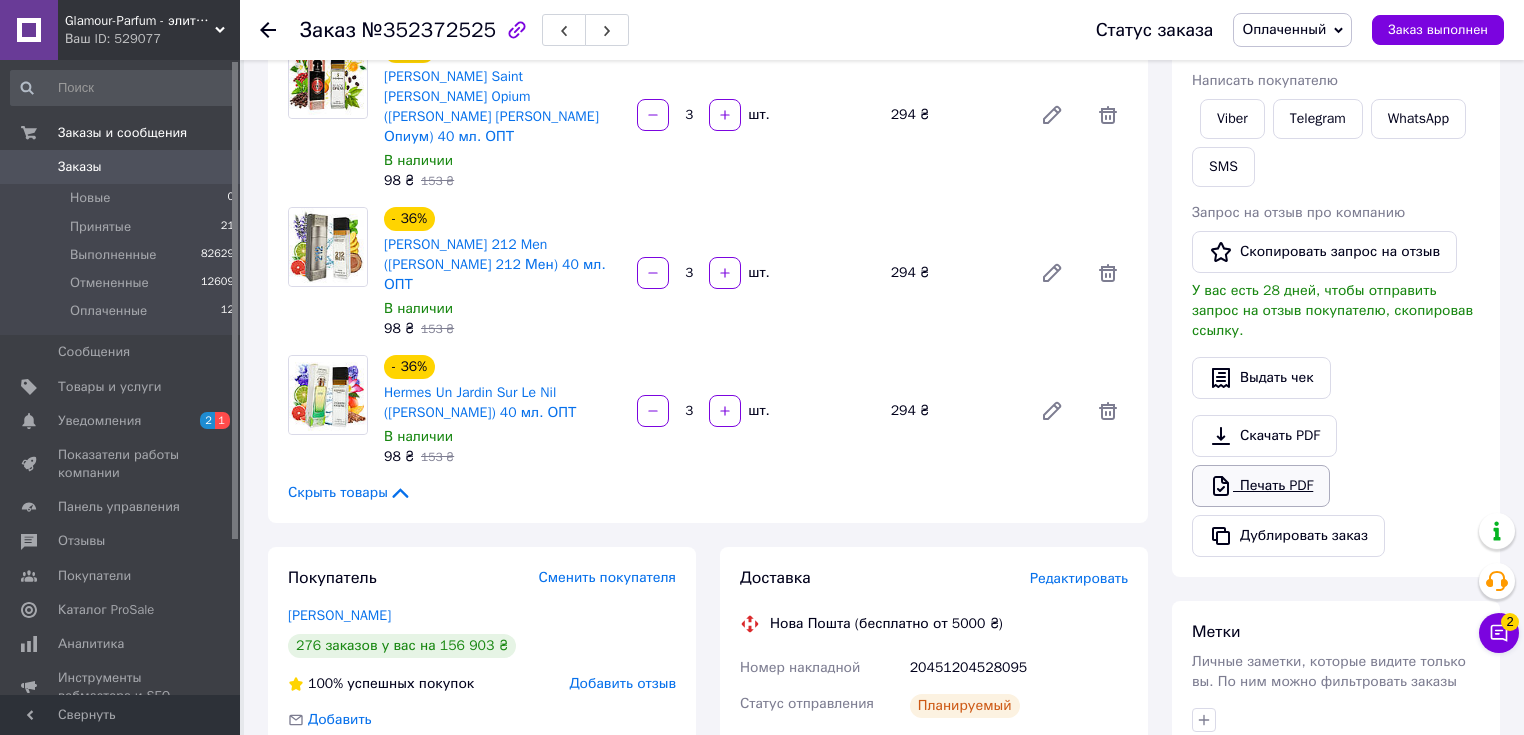 click on "Печать PDF" at bounding box center (1261, 486) 